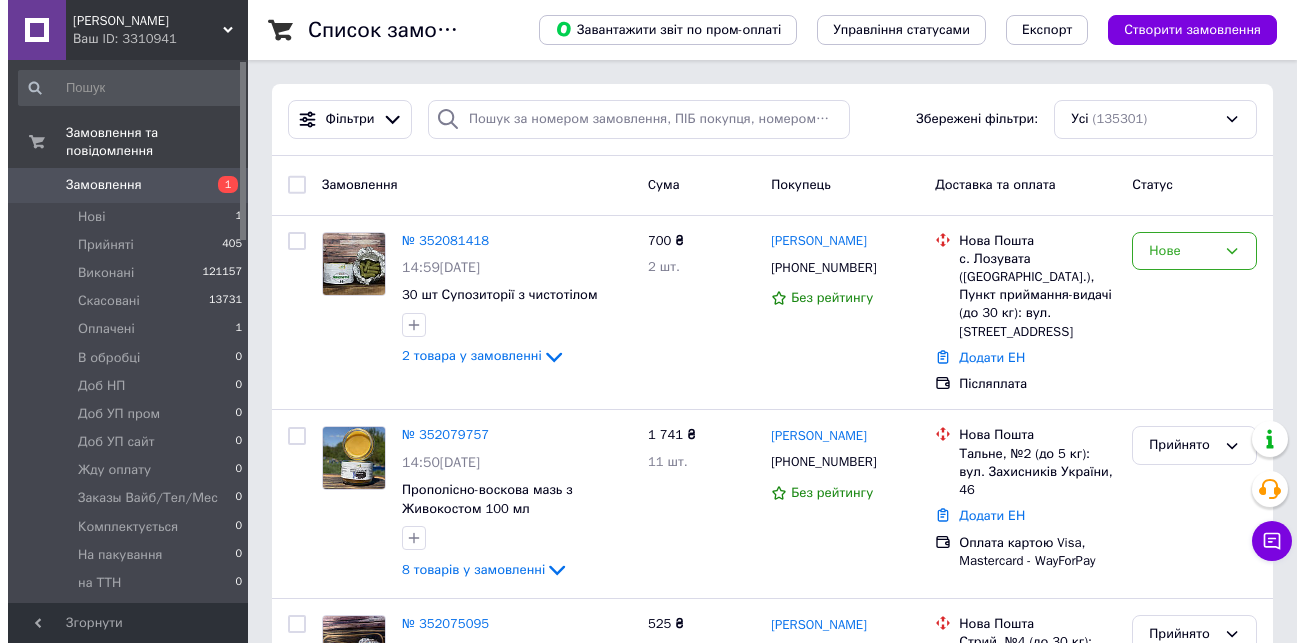scroll, scrollTop: 0, scrollLeft: 0, axis: both 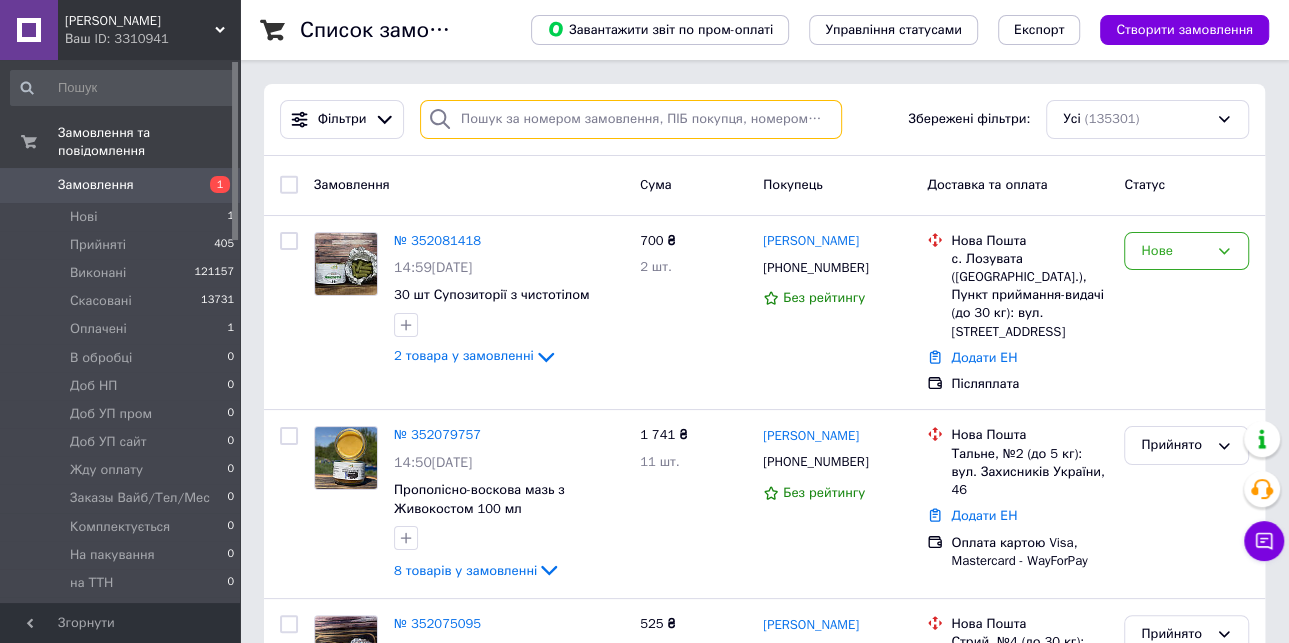 click at bounding box center [631, 119] 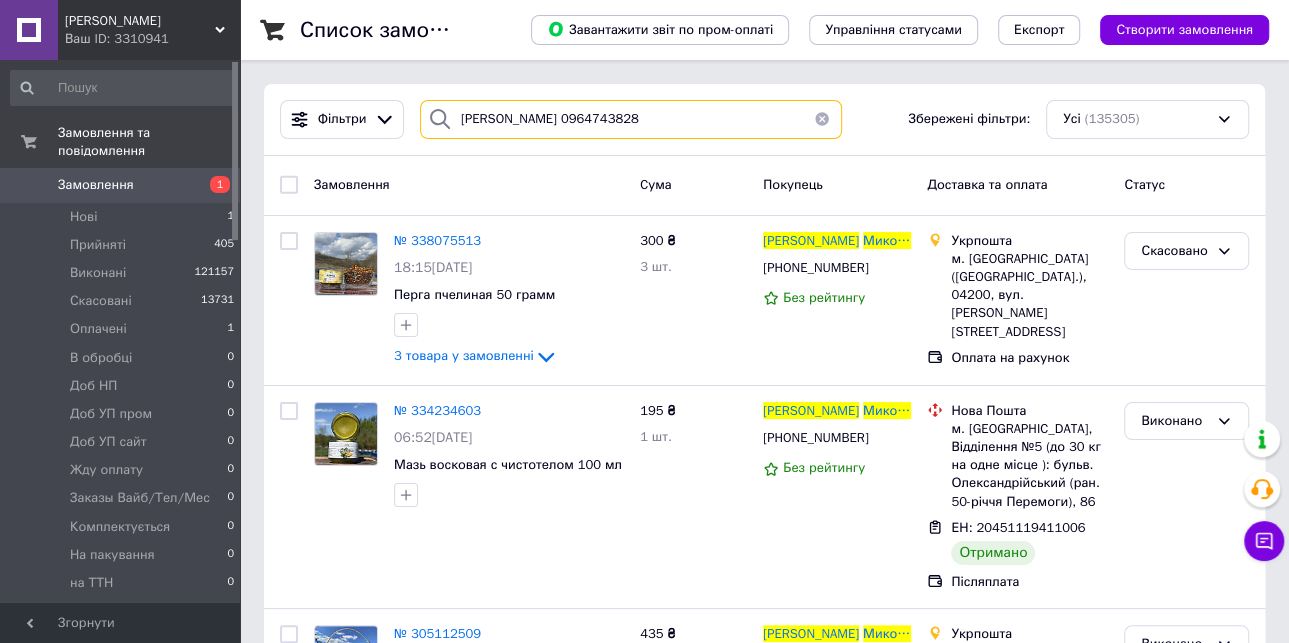 drag, startPoint x: 672, startPoint y: 121, endPoint x: 452, endPoint y: 124, distance: 220.02045 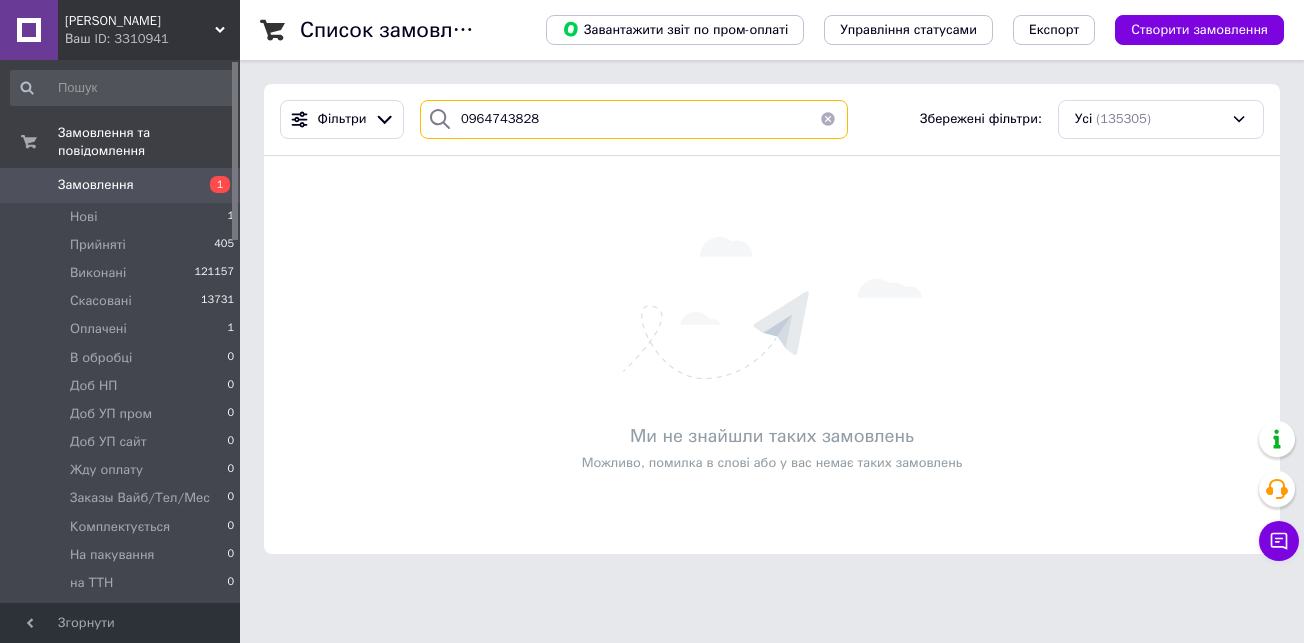 drag, startPoint x: 543, startPoint y: 118, endPoint x: 454, endPoint y: 121, distance: 89.050545 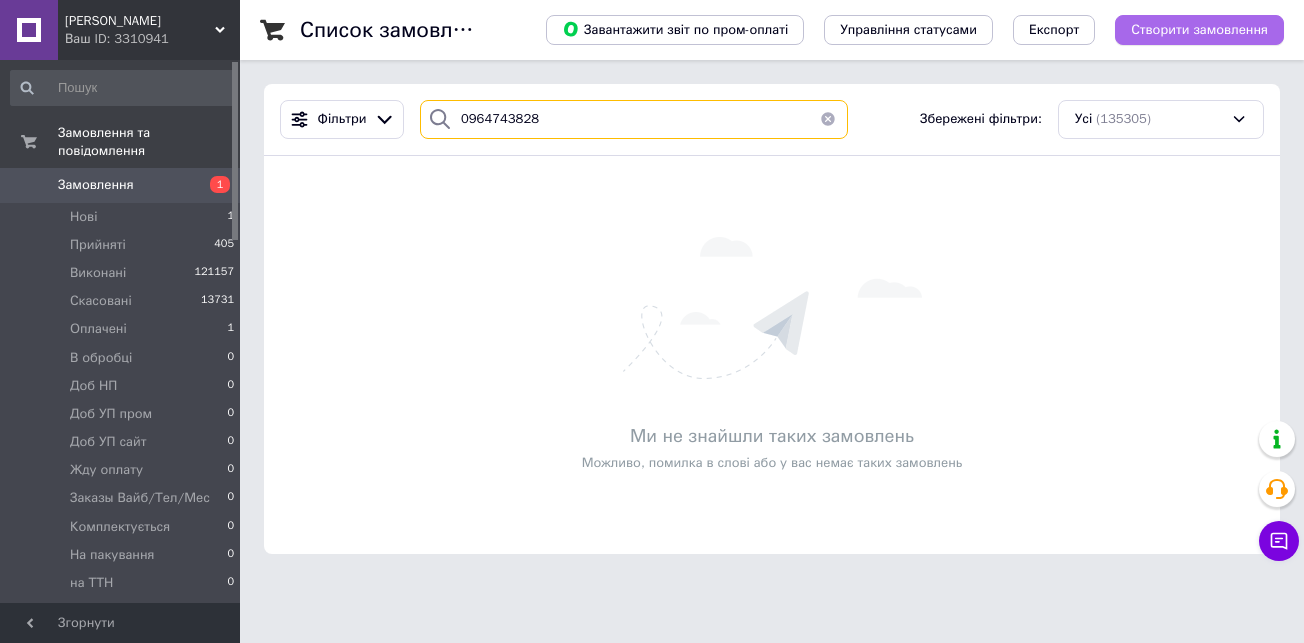 type on "0964743828" 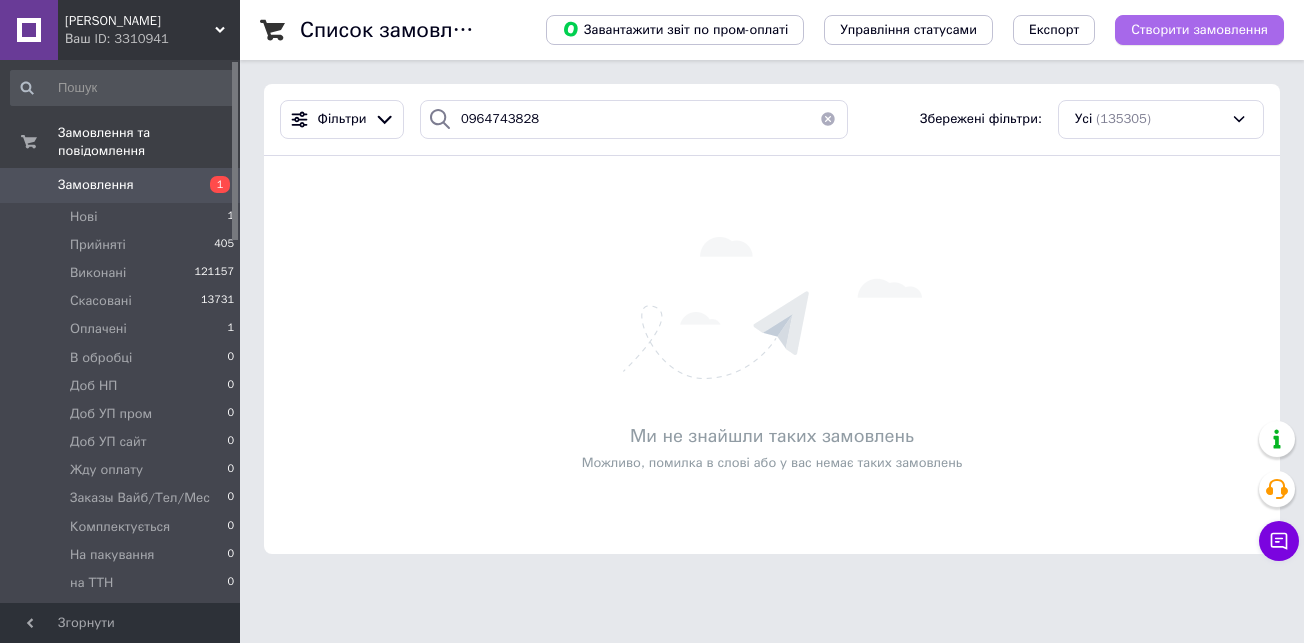 click on "Створити замовлення" at bounding box center [1199, 30] 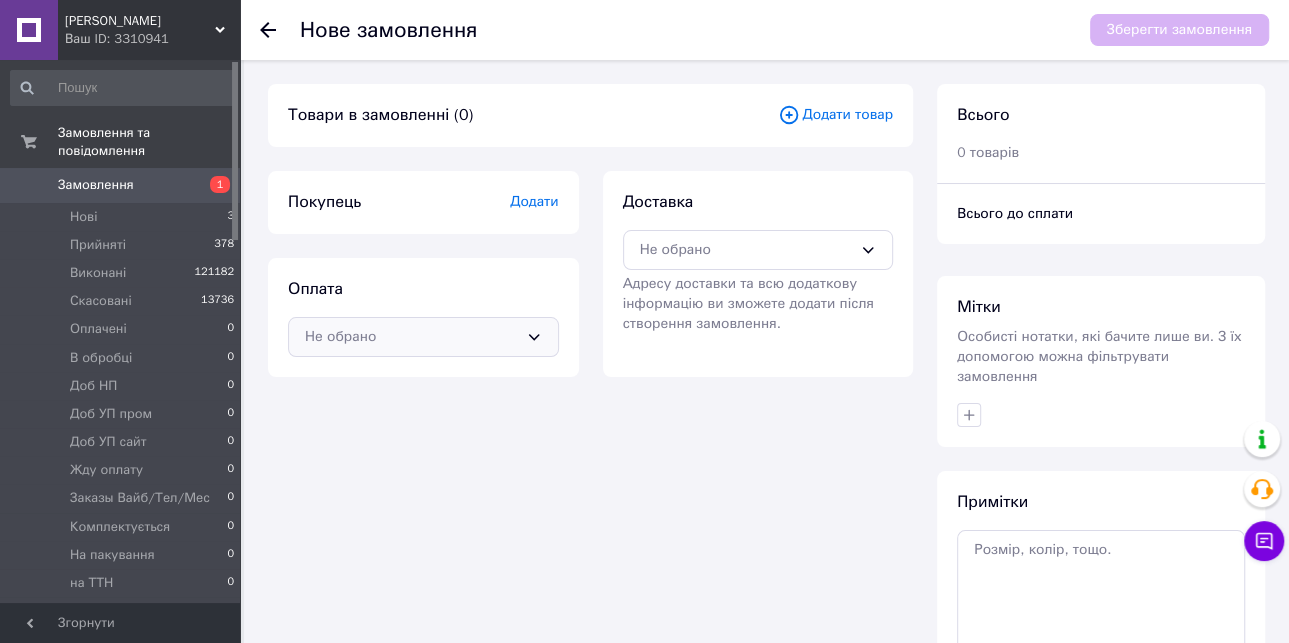 click 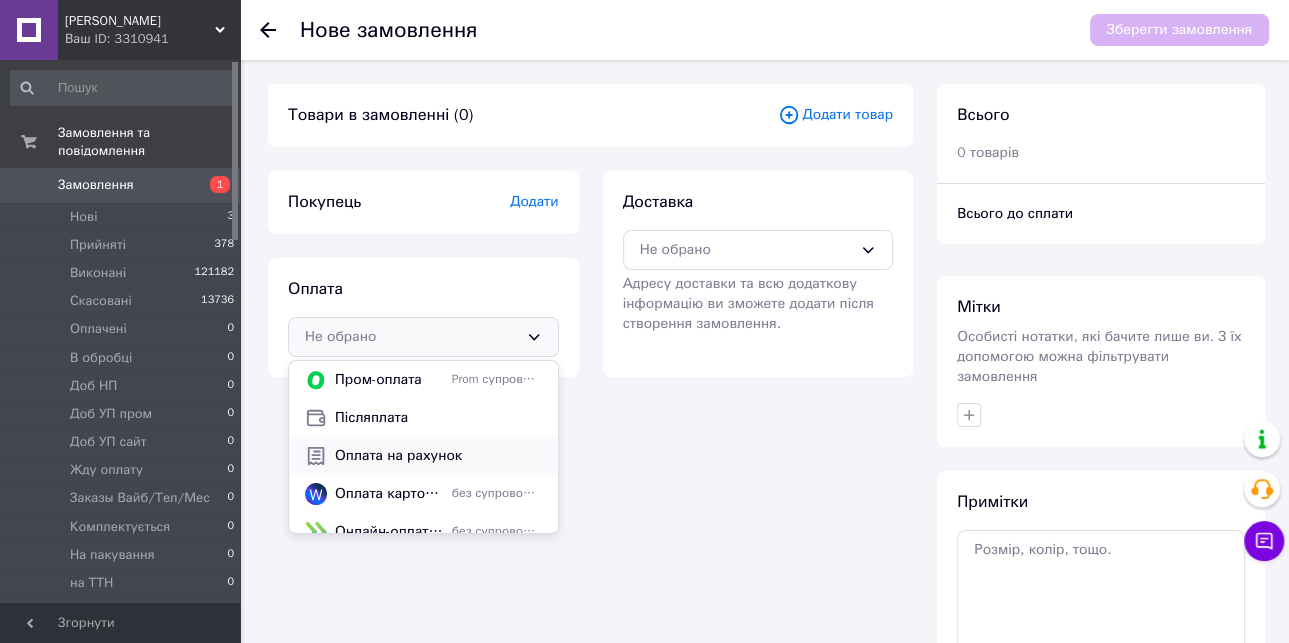 click on "Оплата на рахунок" at bounding box center (438, 456) 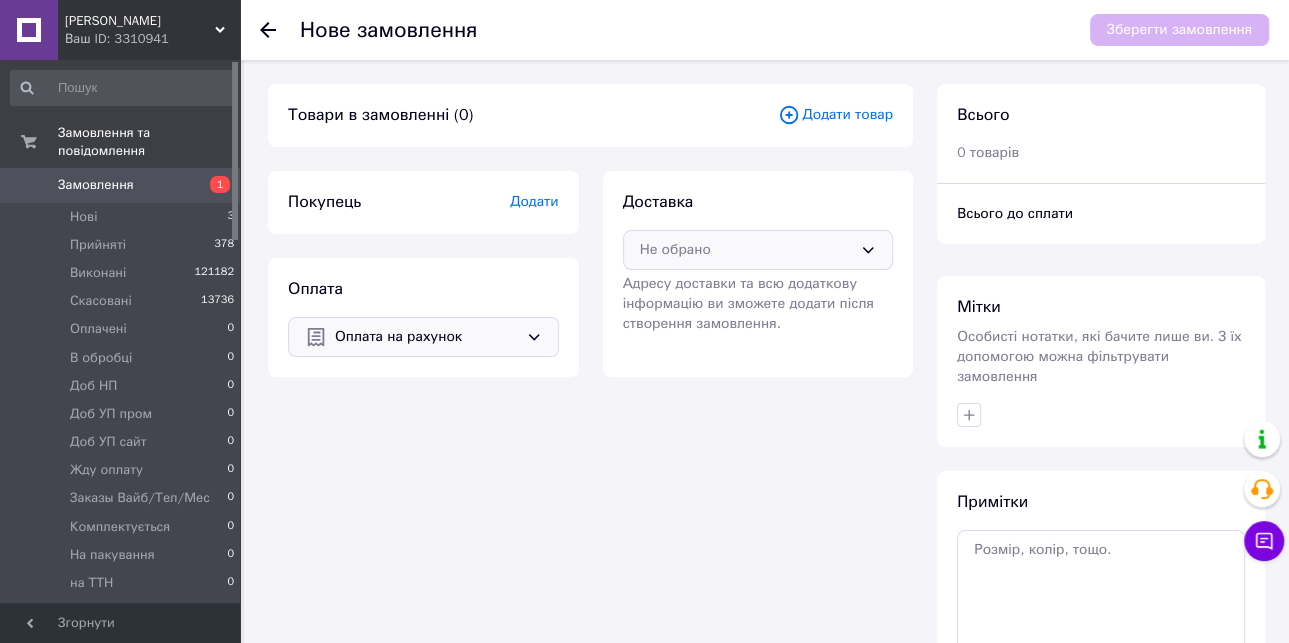click on "Не обрано" at bounding box center [746, 250] 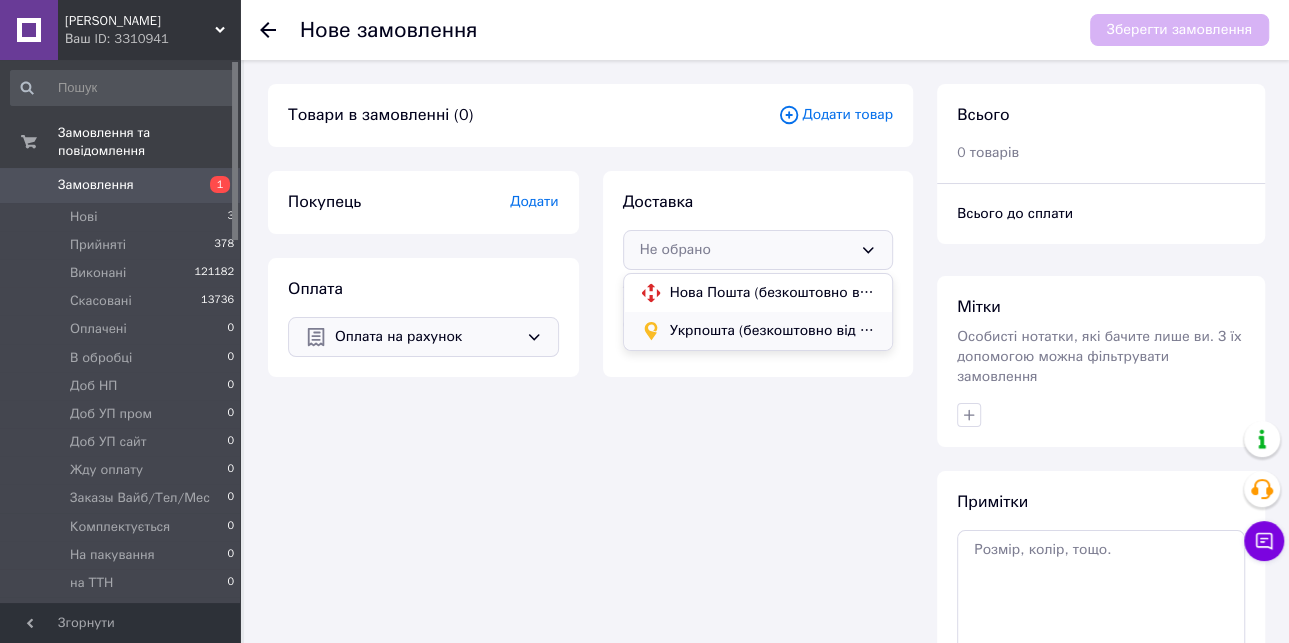 click on "Укрпошта (безкоштовно від 2000 ₴)" at bounding box center [773, 331] 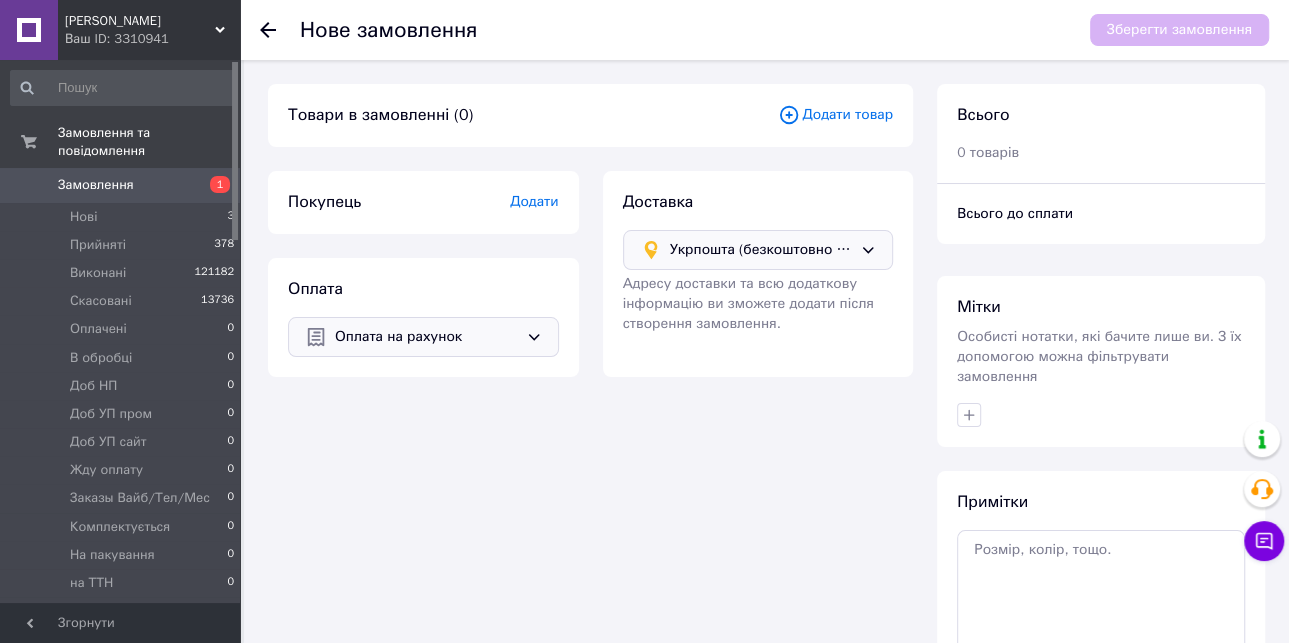 click on "Додати" at bounding box center (534, 201) 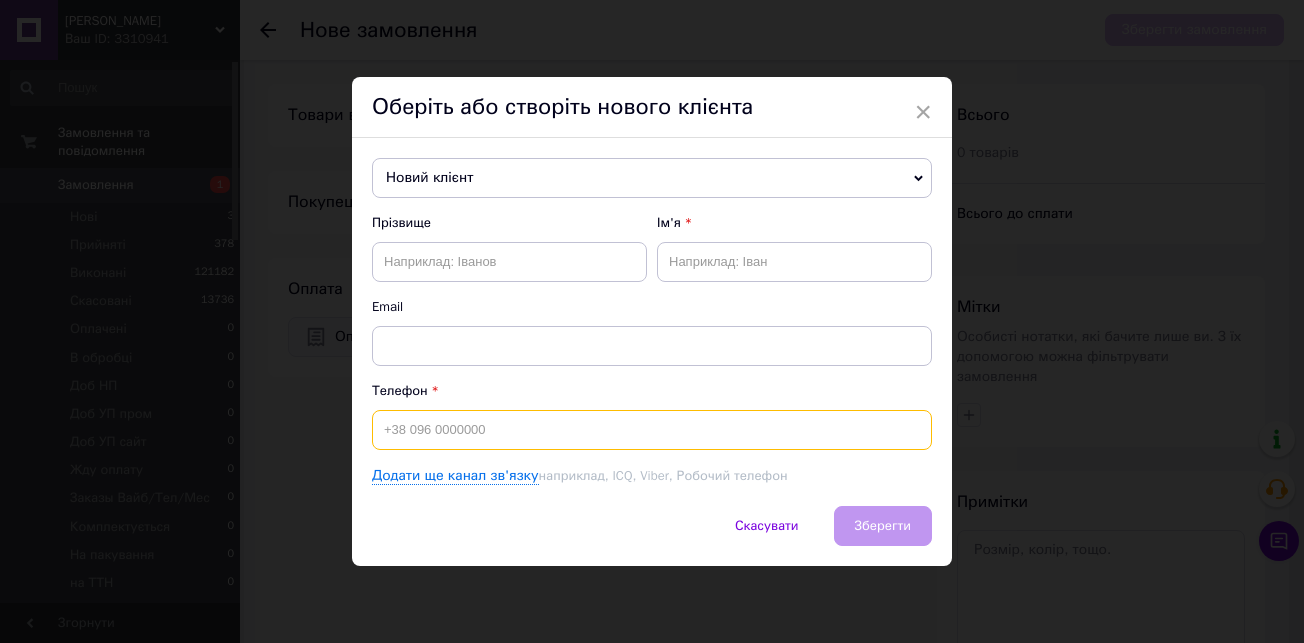 click at bounding box center (652, 430) 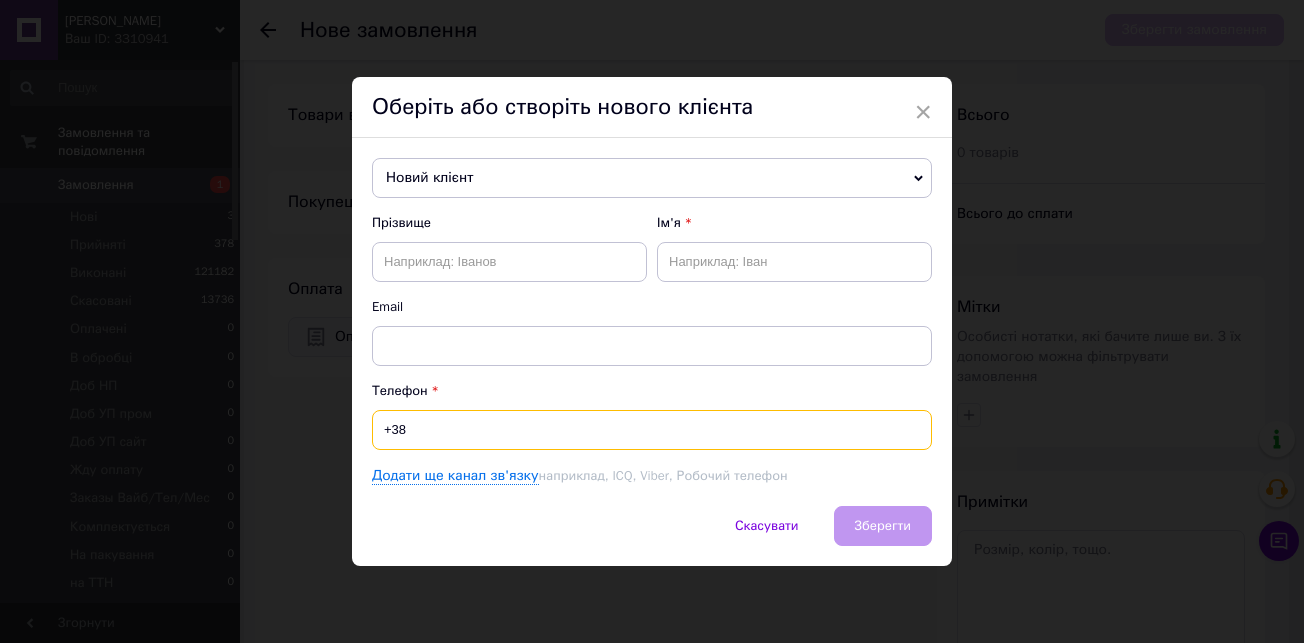 paste on "0964743828" 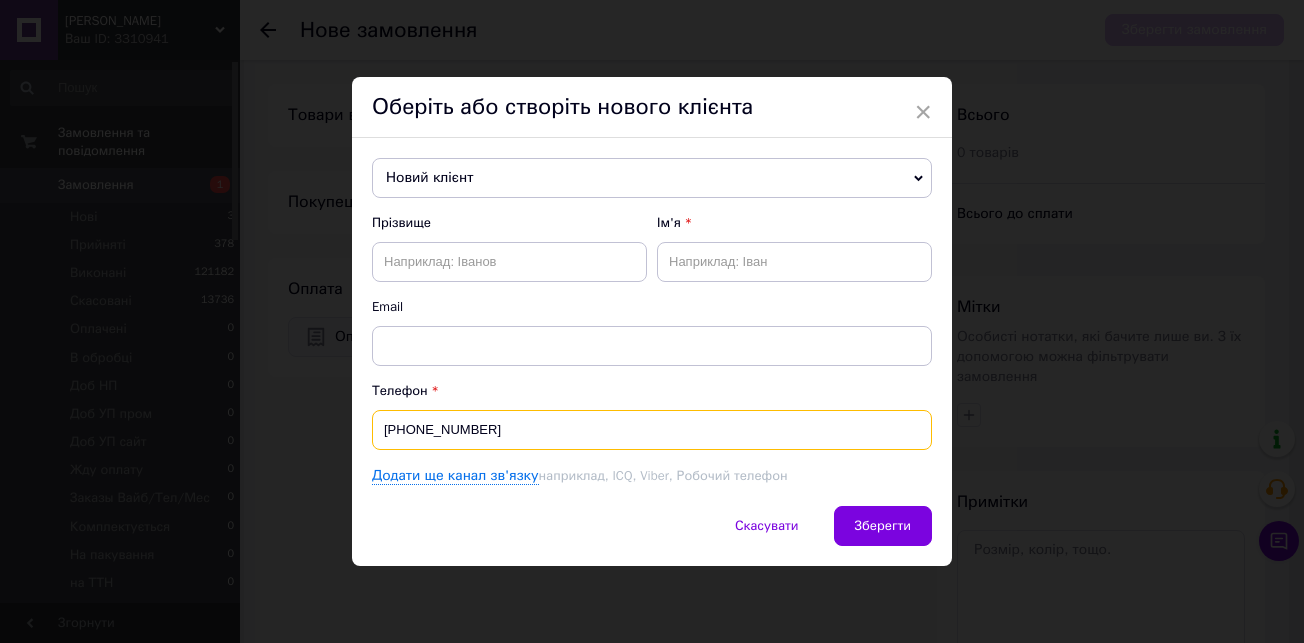 type on "[PHONE_NUMBER]" 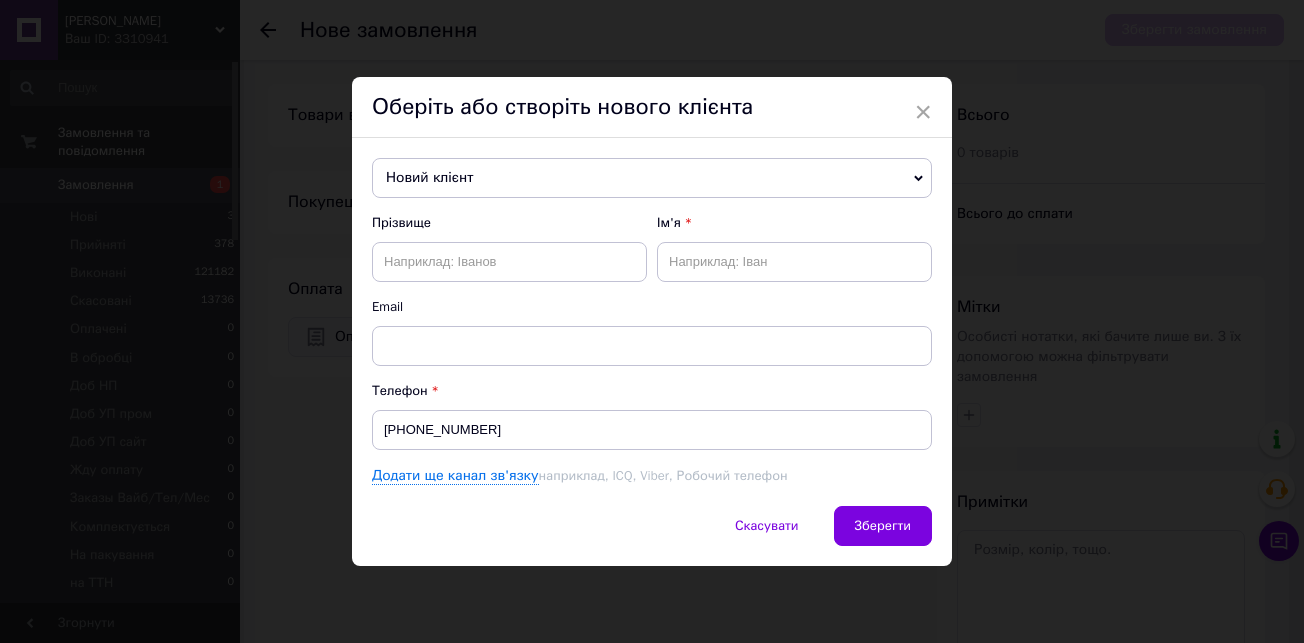 click on "Email" at bounding box center (652, 307) 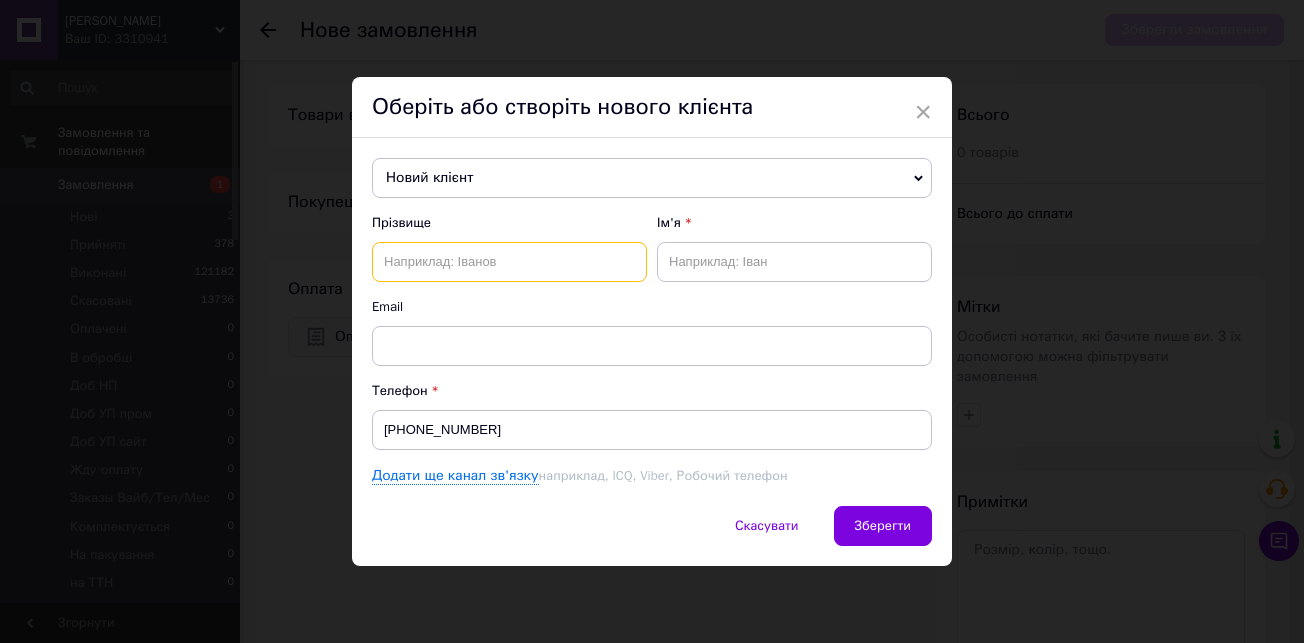 click at bounding box center (509, 262) 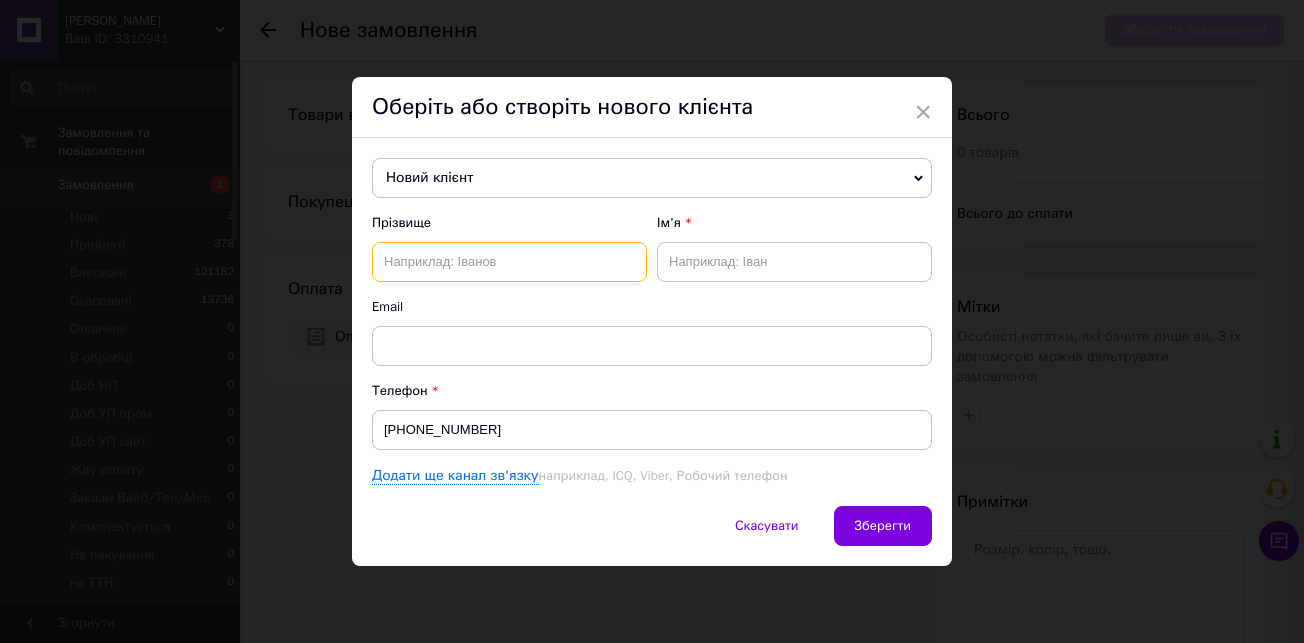 paste on "Германенко Людмила Миколаївна" 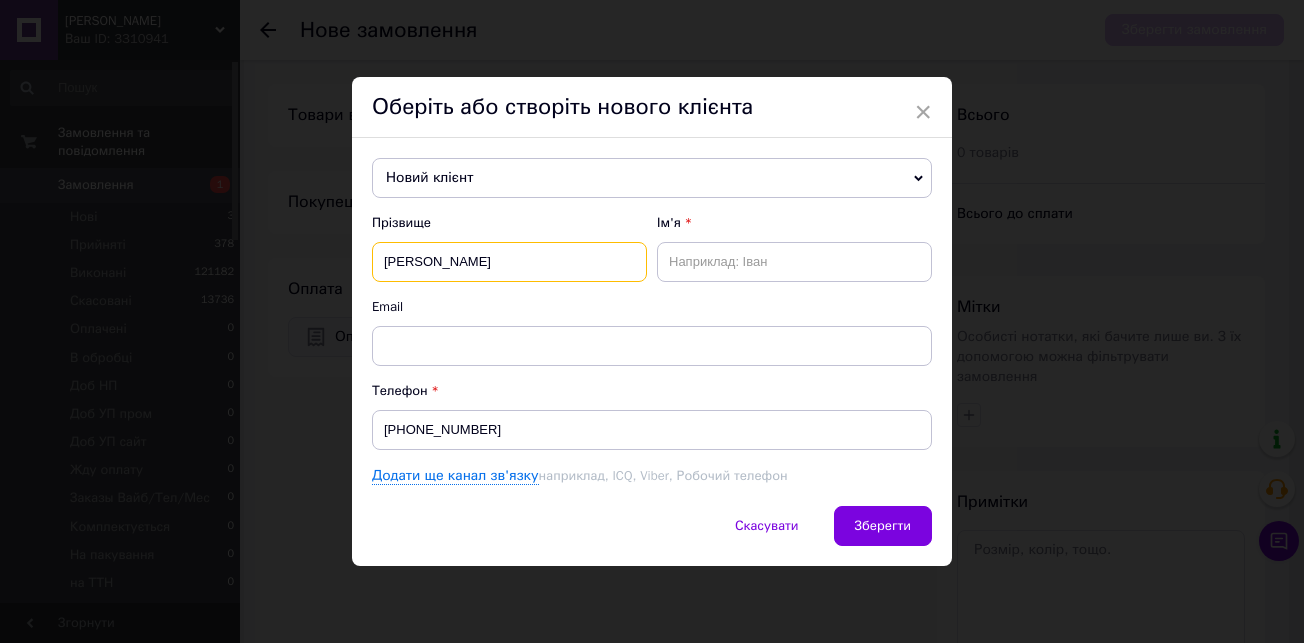 drag, startPoint x: 590, startPoint y: 264, endPoint x: 461, endPoint y: 254, distance: 129.38702 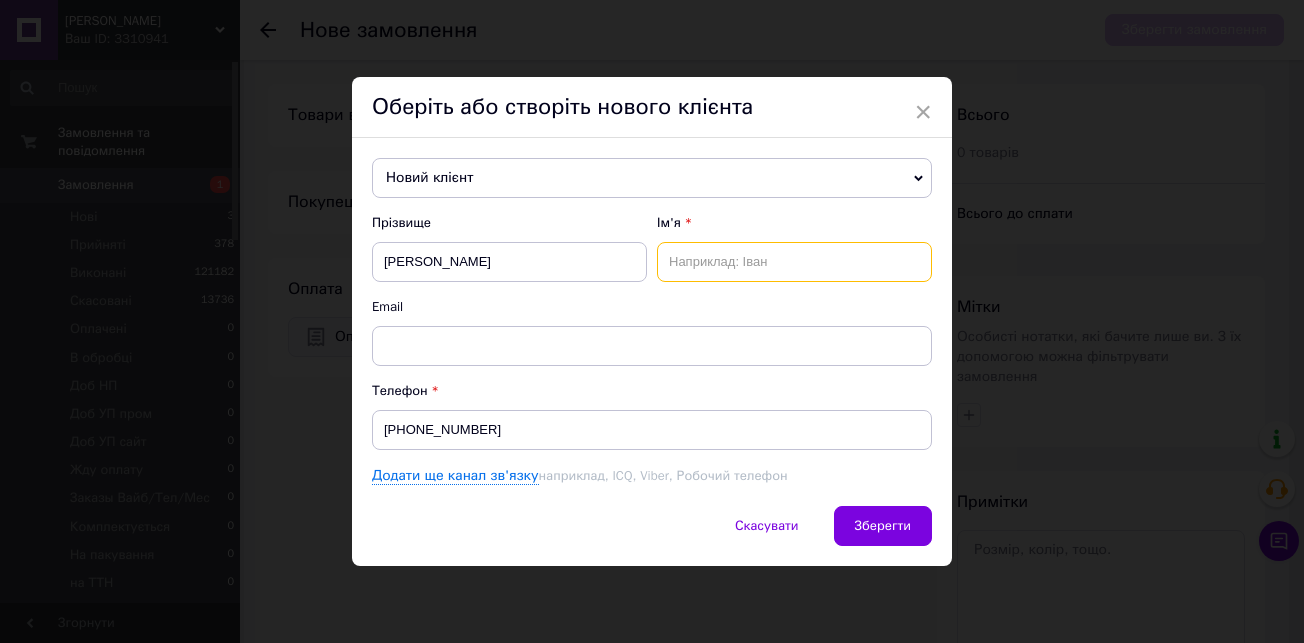 click at bounding box center [794, 262] 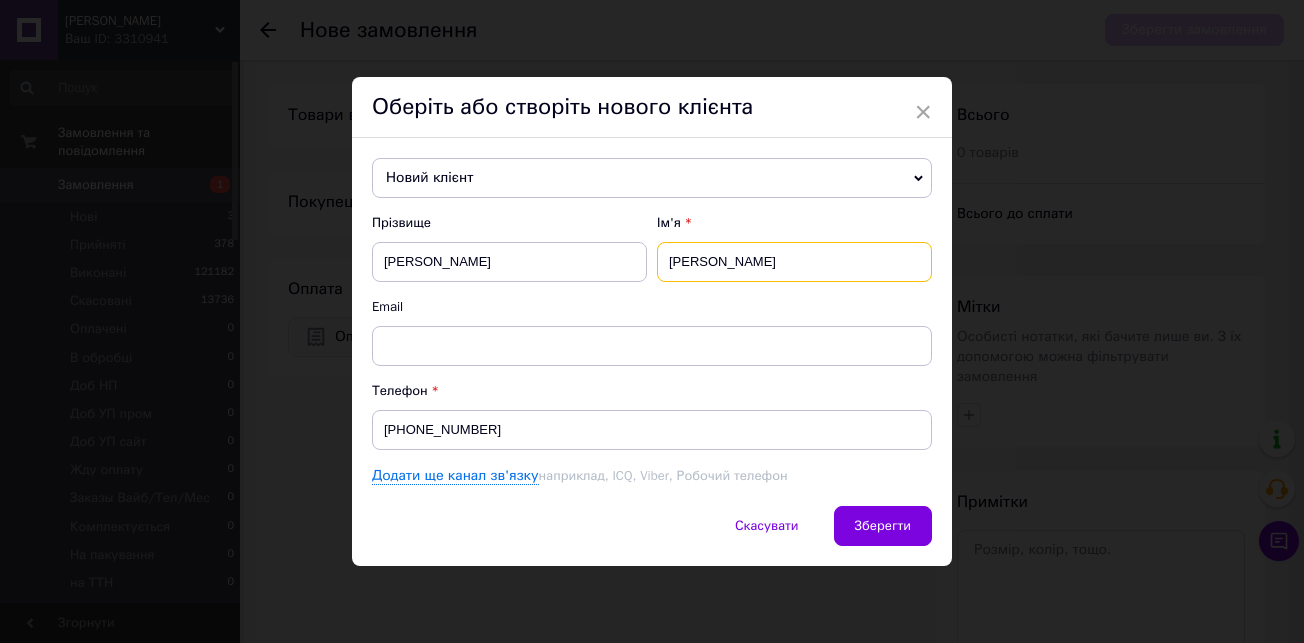 type on "[PERSON_NAME]" 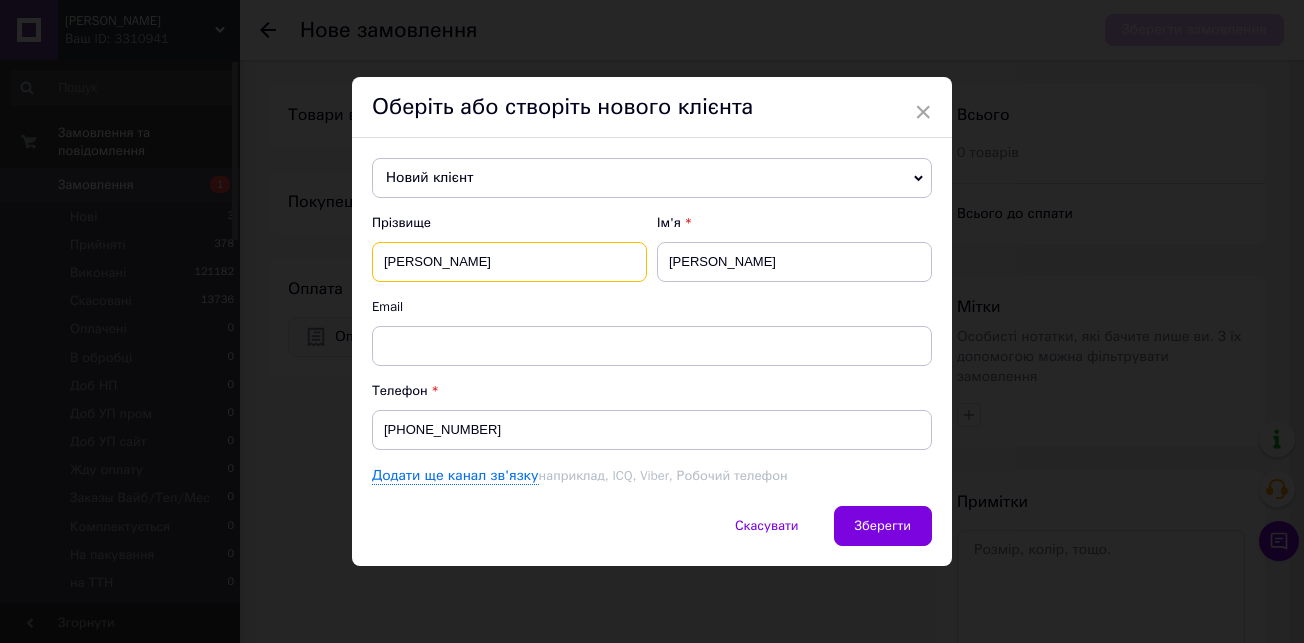 click on "[PERSON_NAME]" at bounding box center [509, 262] 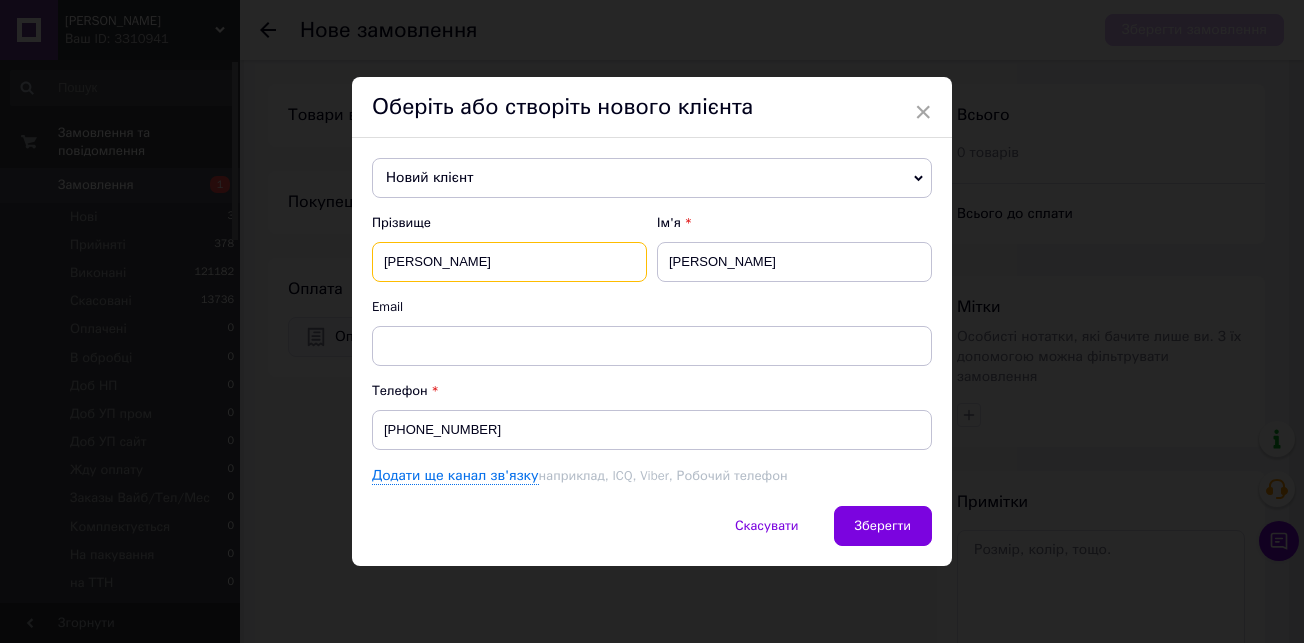 type on "[PERSON_NAME]" 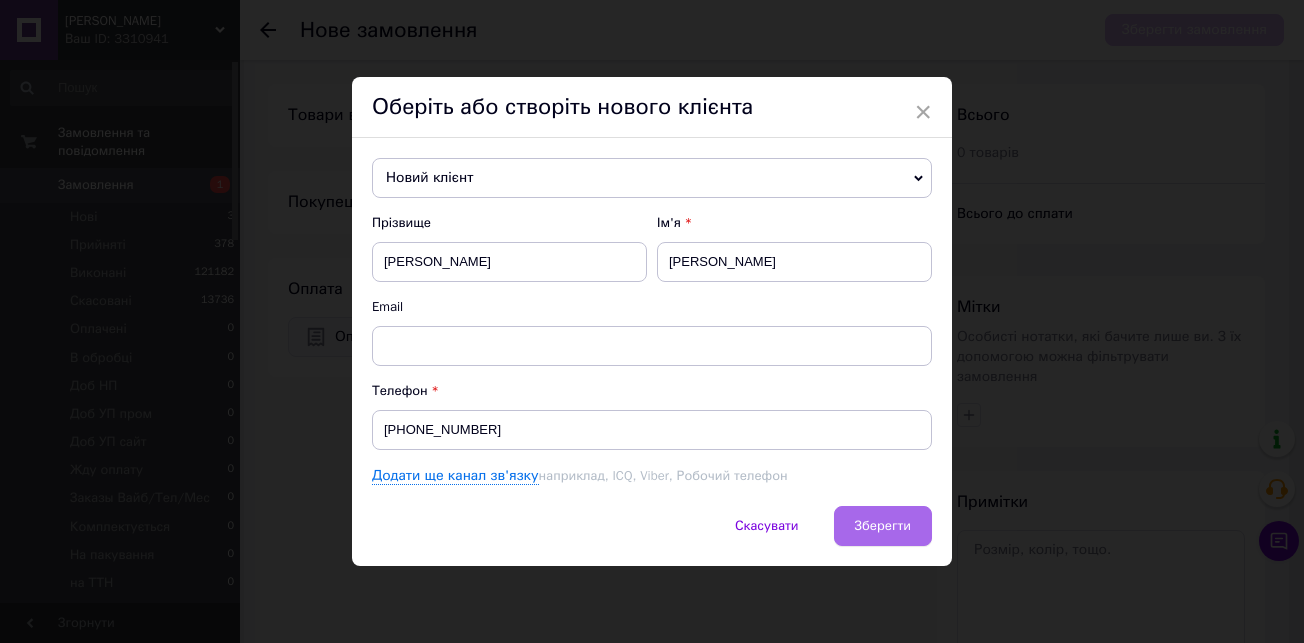 click on "Зберегти" at bounding box center (883, 525) 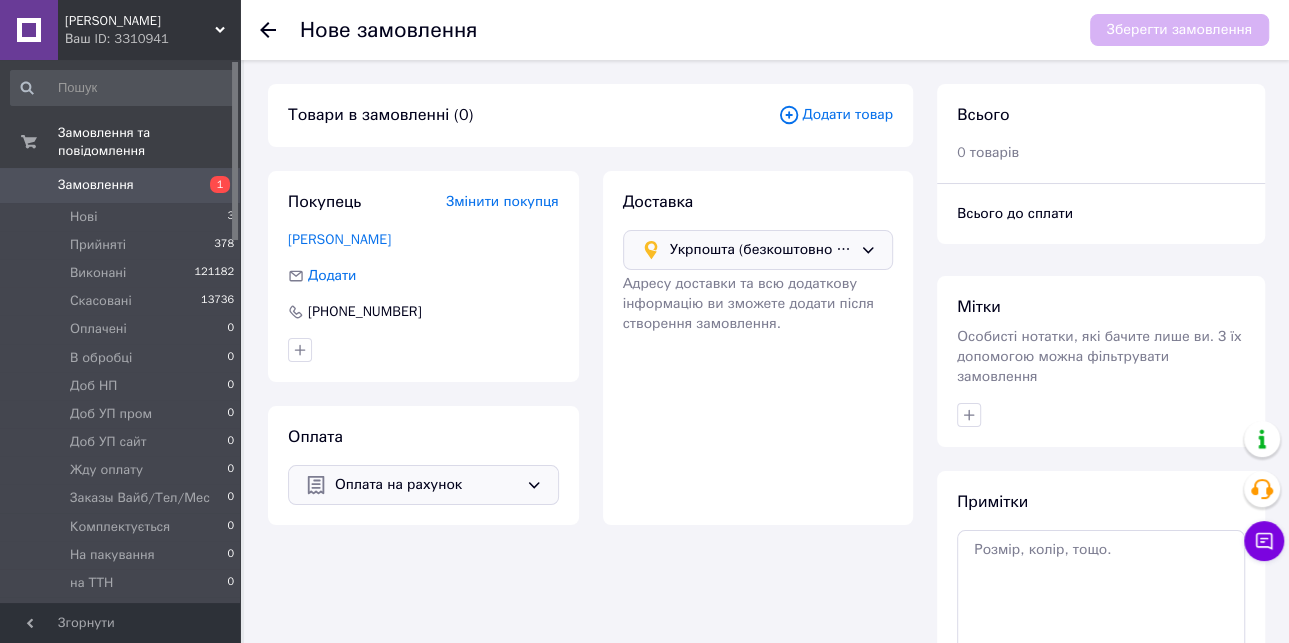 click on "Додати товар" at bounding box center (835, 115) 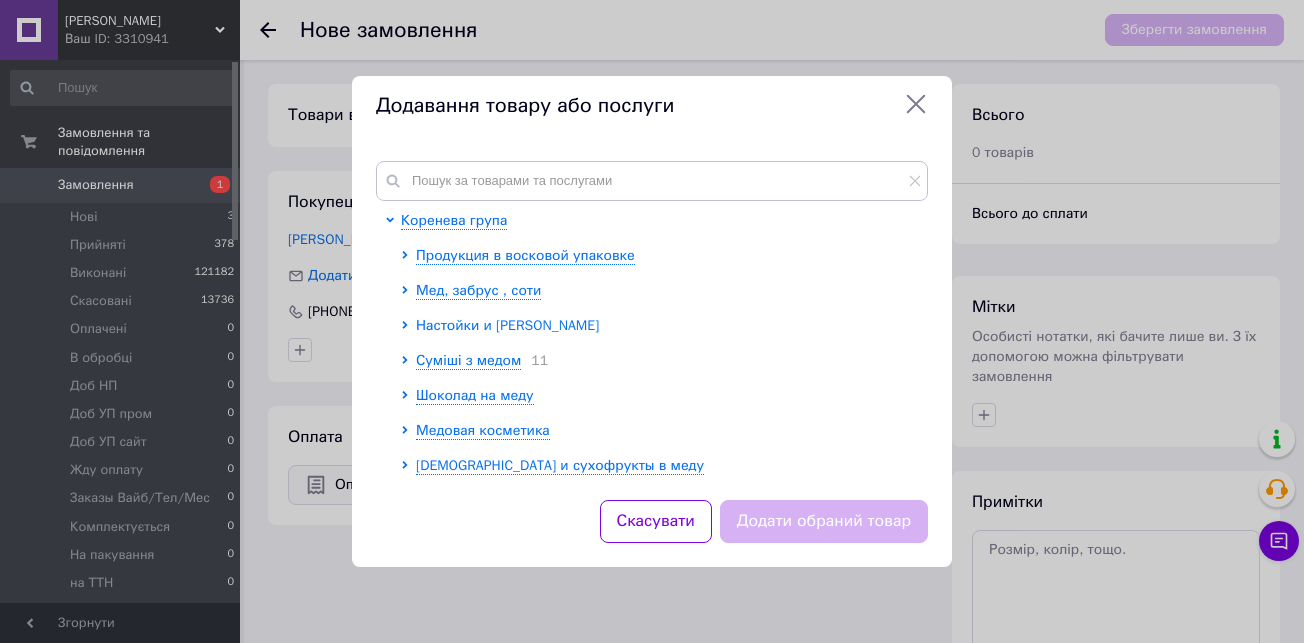 click on "Настойки и Мази" at bounding box center (507, 325) 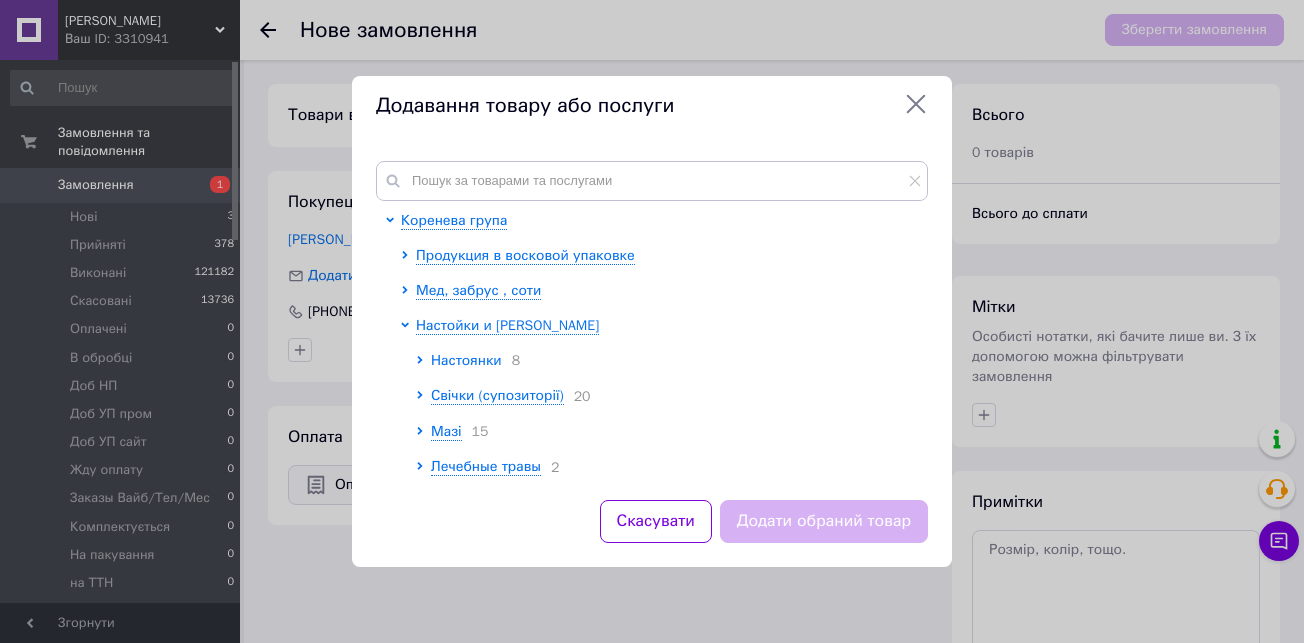 click on "Настоянки" at bounding box center [466, 360] 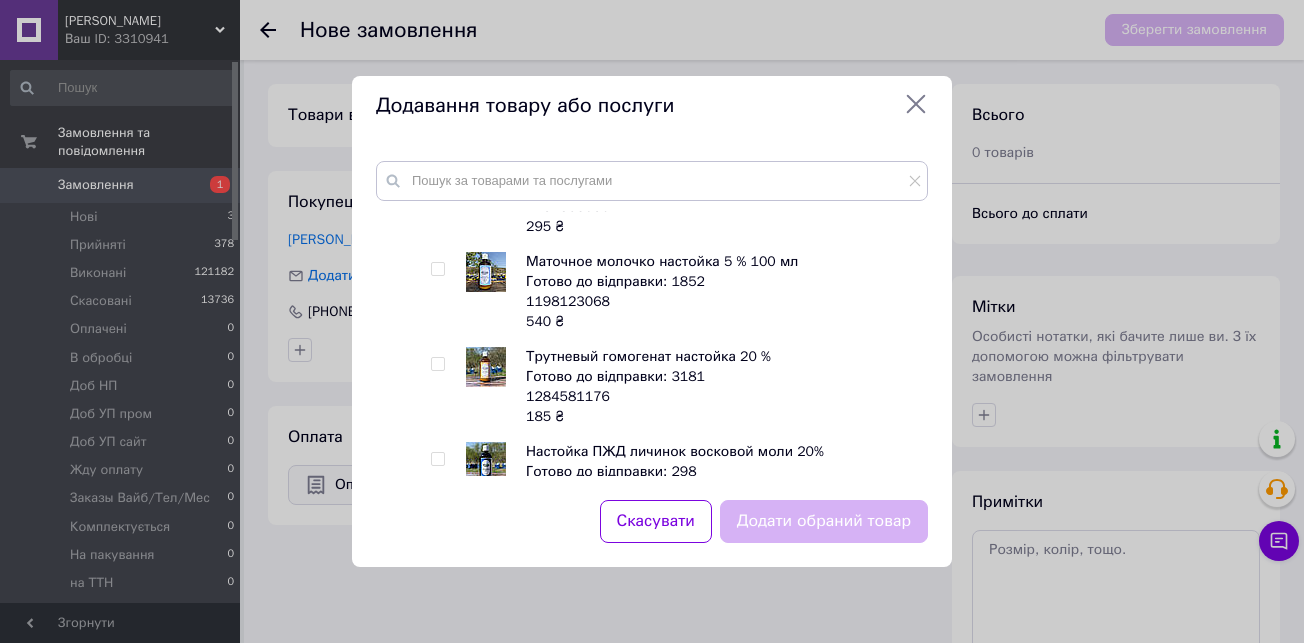 scroll, scrollTop: 545, scrollLeft: 0, axis: vertical 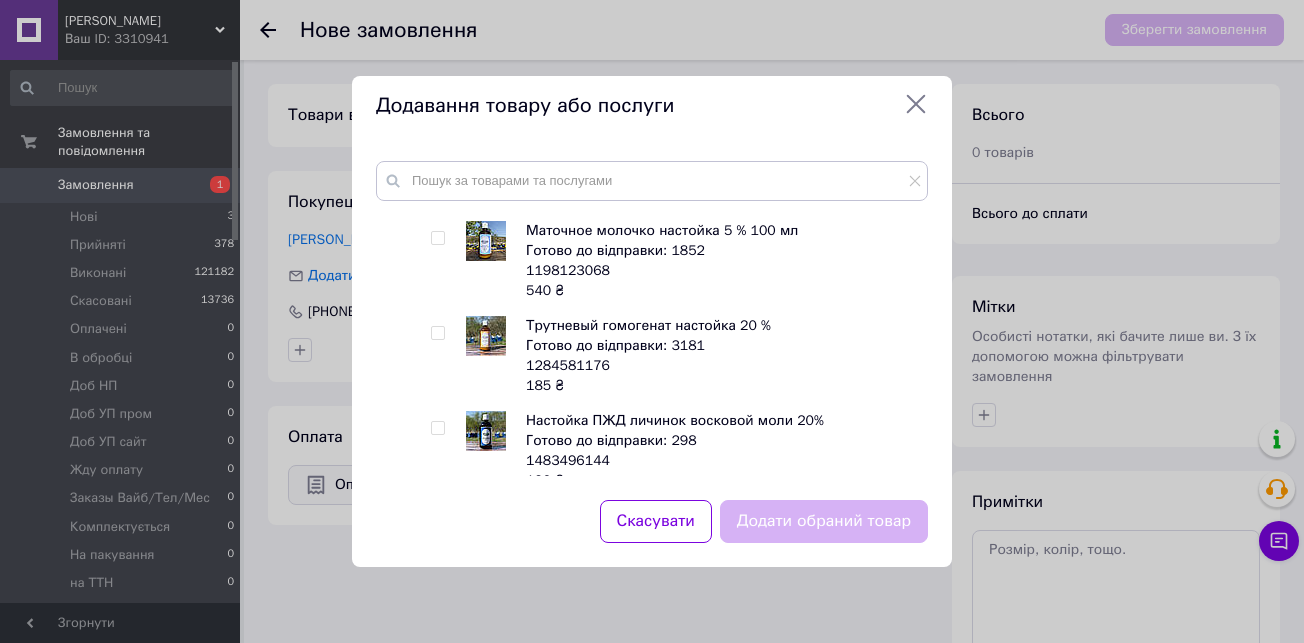 drag, startPoint x: 435, startPoint y: 333, endPoint x: 482, endPoint y: 315, distance: 50.32892 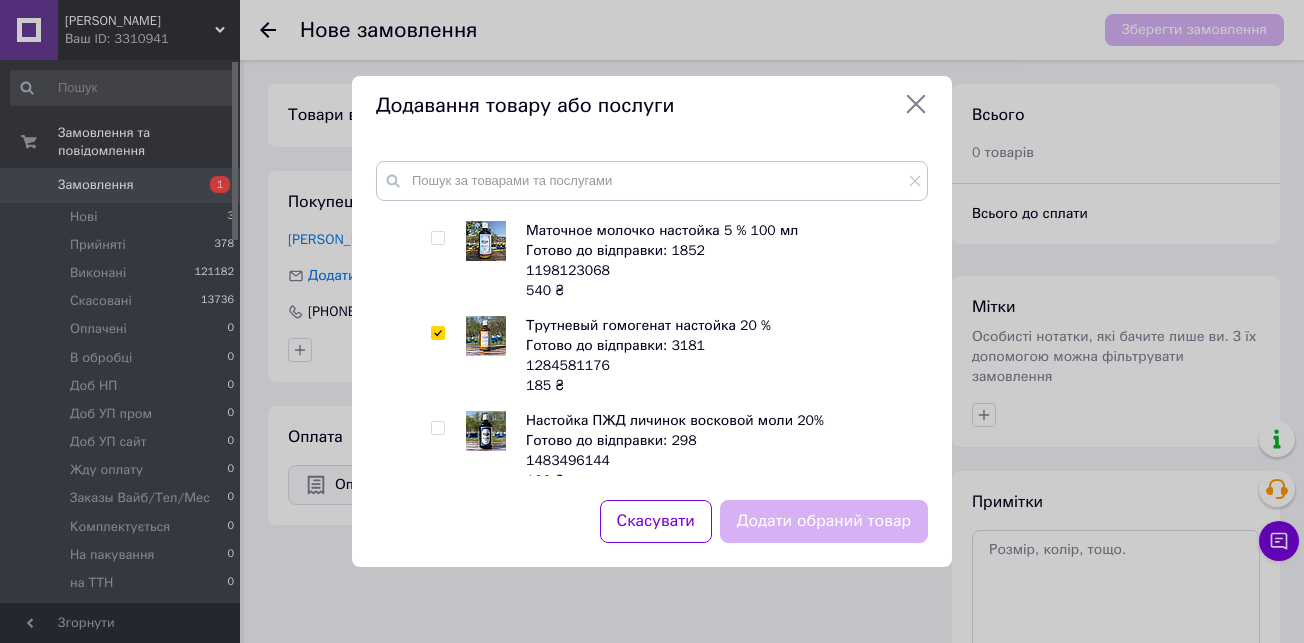 checkbox on "true" 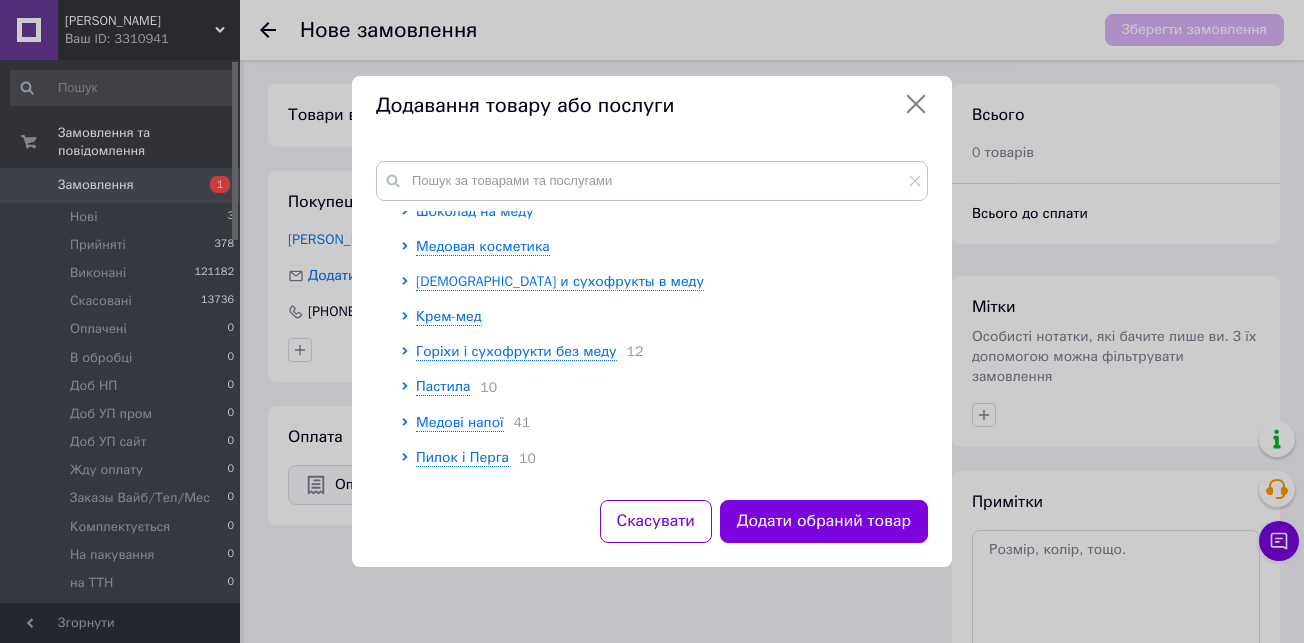 scroll, scrollTop: 1090, scrollLeft: 0, axis: vertical 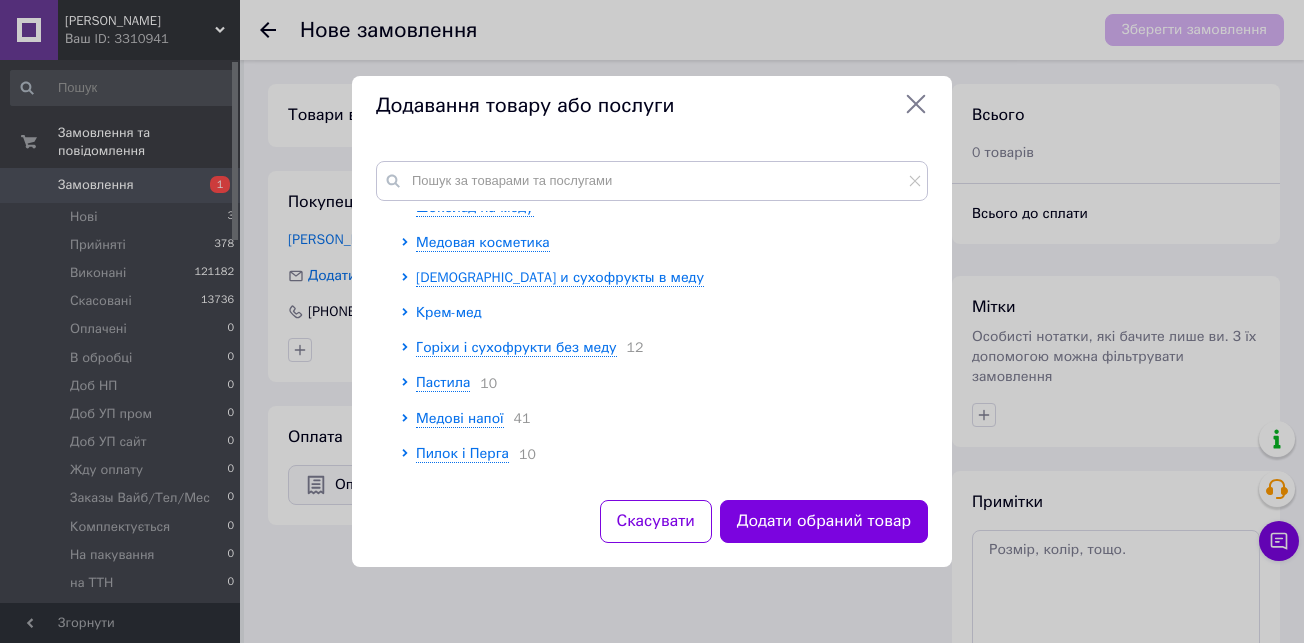 click on "Крем-мед" at bounding box center (449, 312) 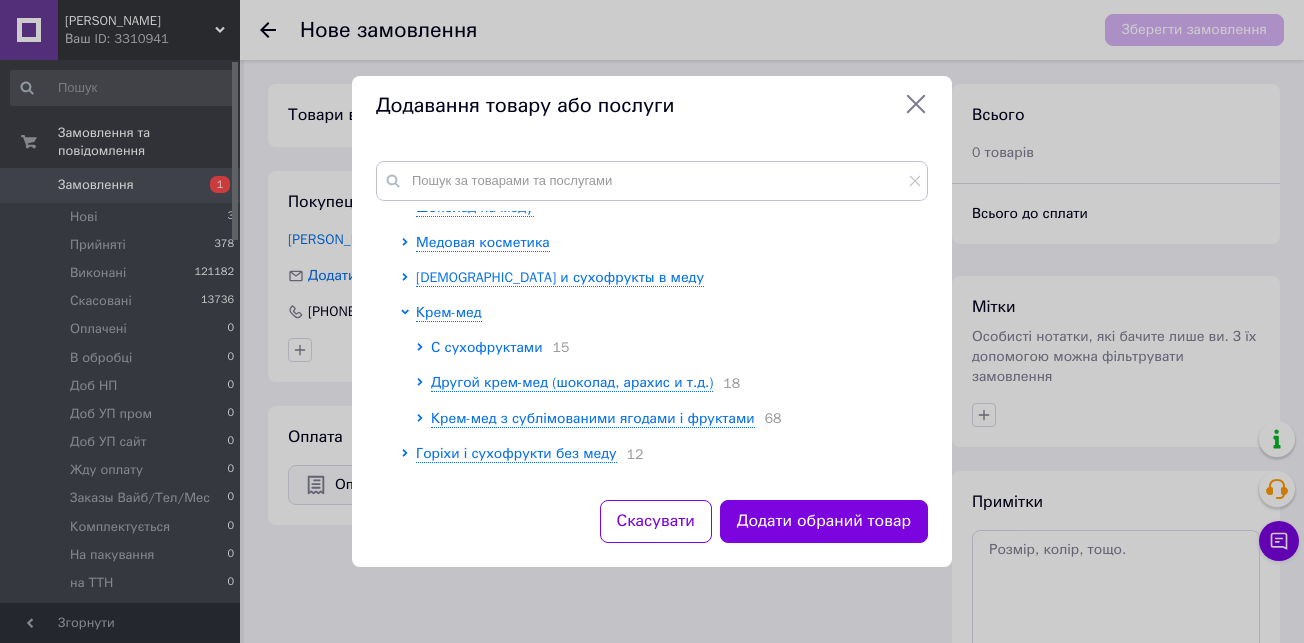 click on "С сухофруктами" at bounding box center [487, 347] 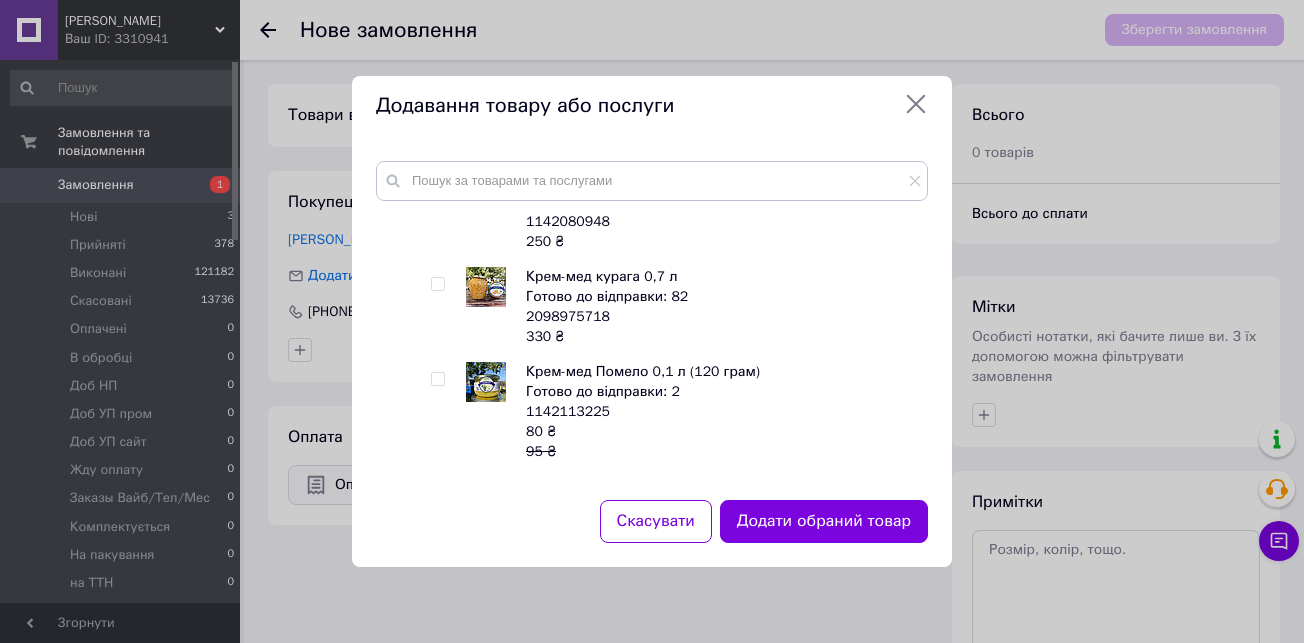 scroll, scrollTop: 2363, scrollLeft: 0, axis: vertical 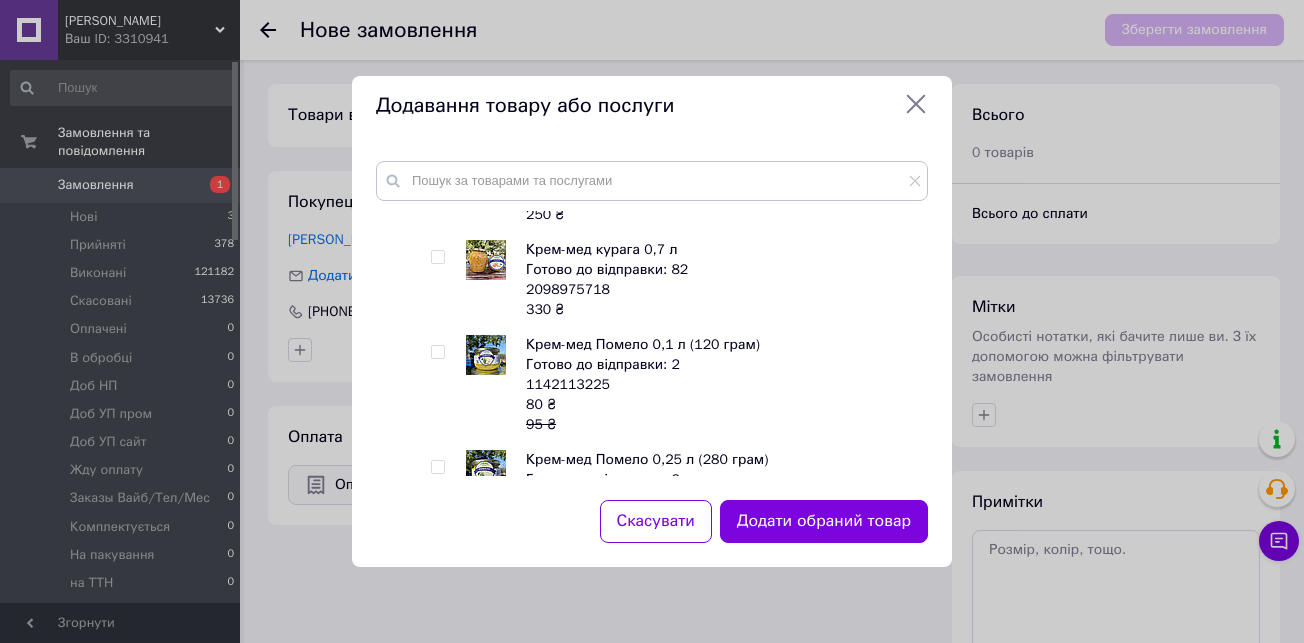click at bounding box center (437, 352) 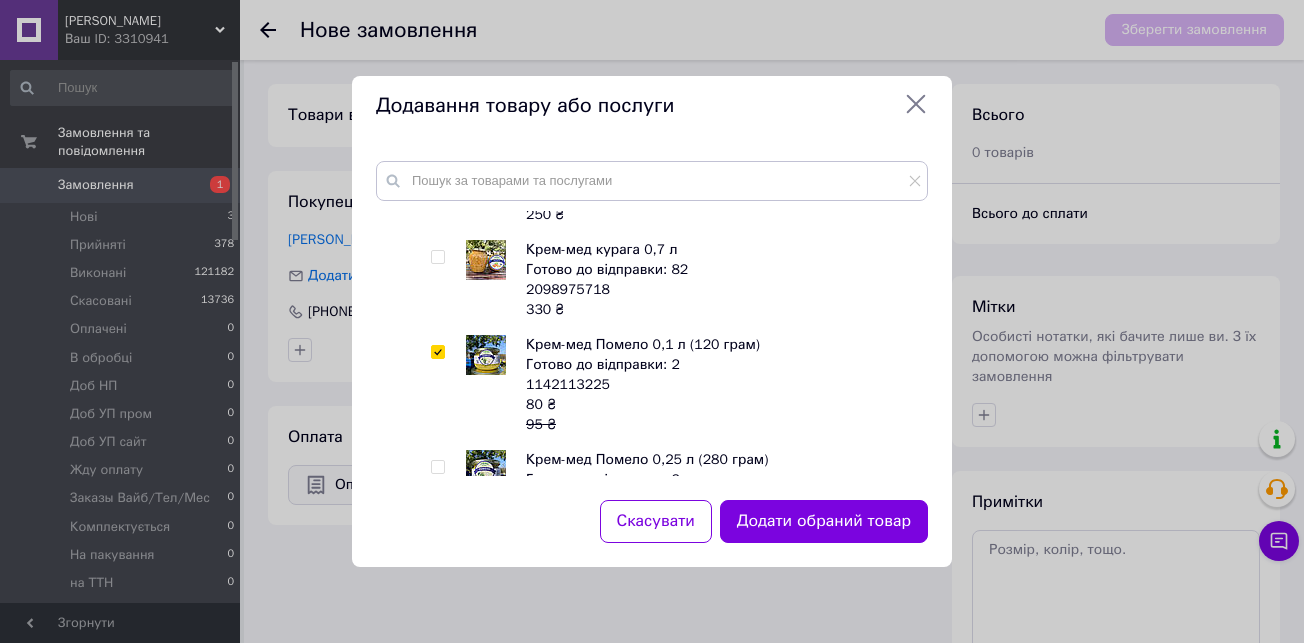 checkbox on "true" 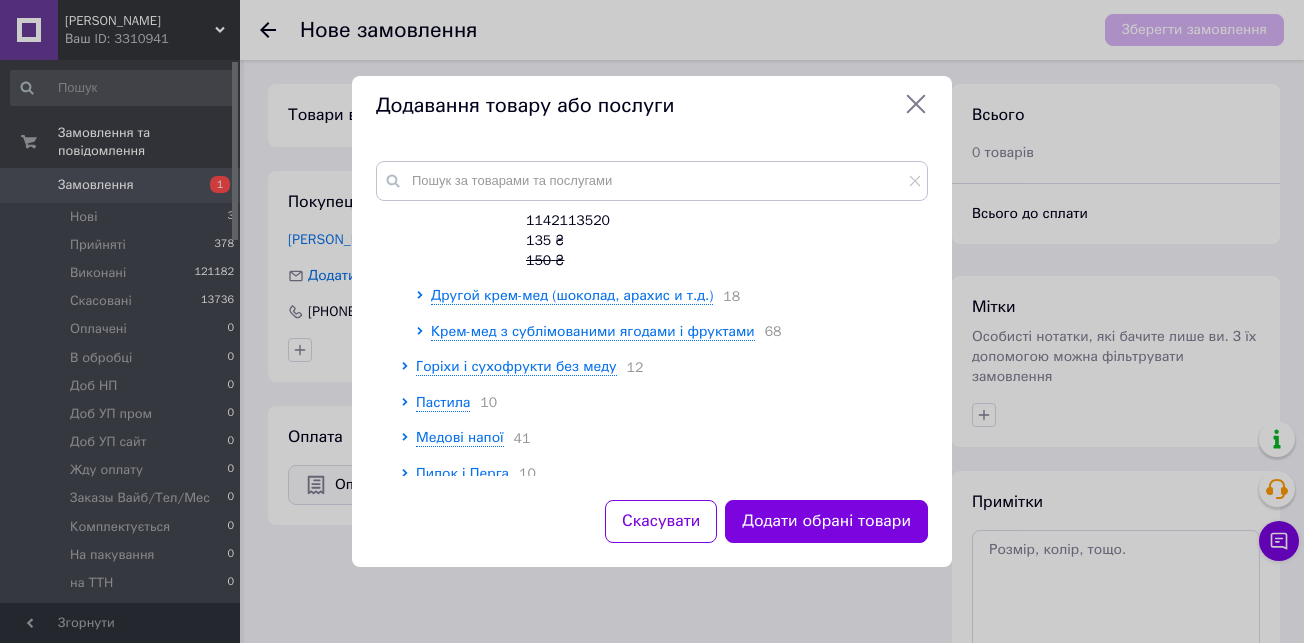 scroll, scrollTop: 2636, scrollLeft: 0, axis: vertical 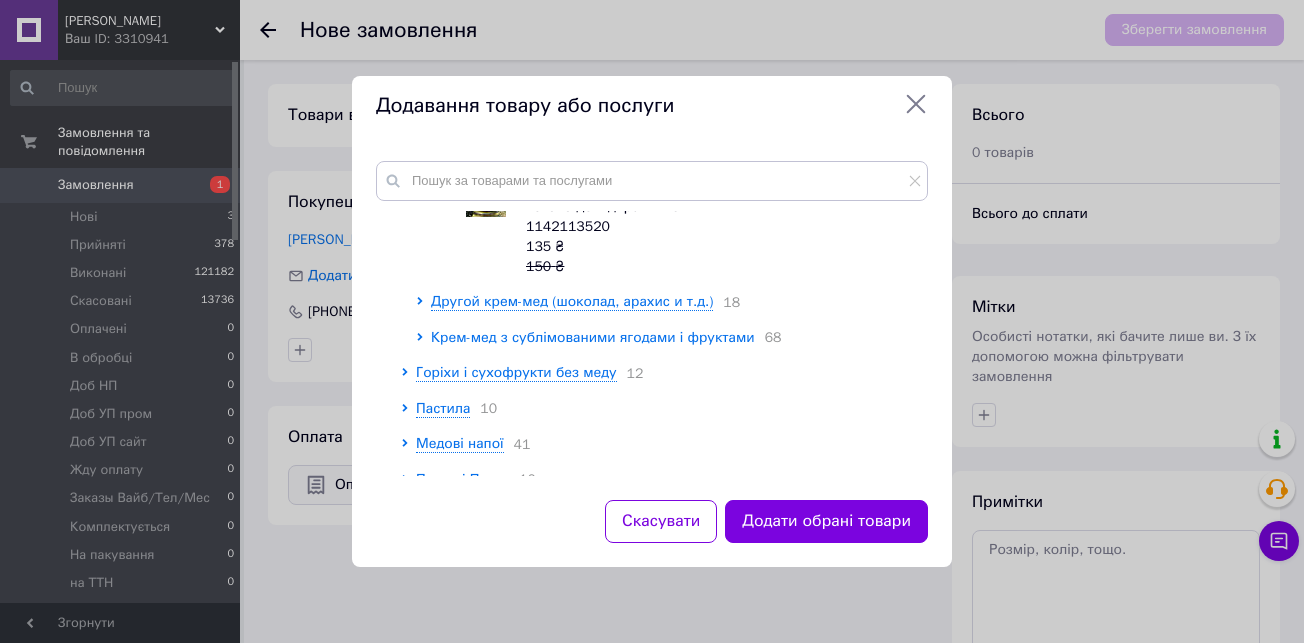 click on "Крем-мед з сублімованими ягодами і фруктами" at bounding box center [593, 337] 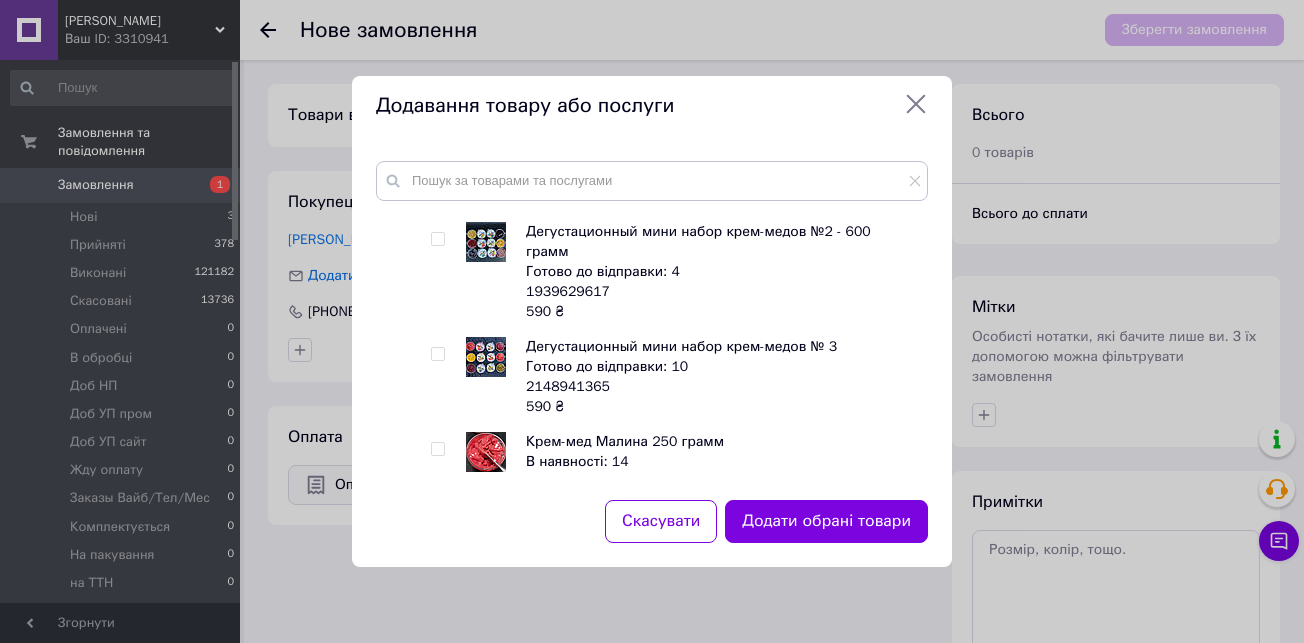 scroll, scrollTop: 3363, scrollLeft: 0, axis: vertical 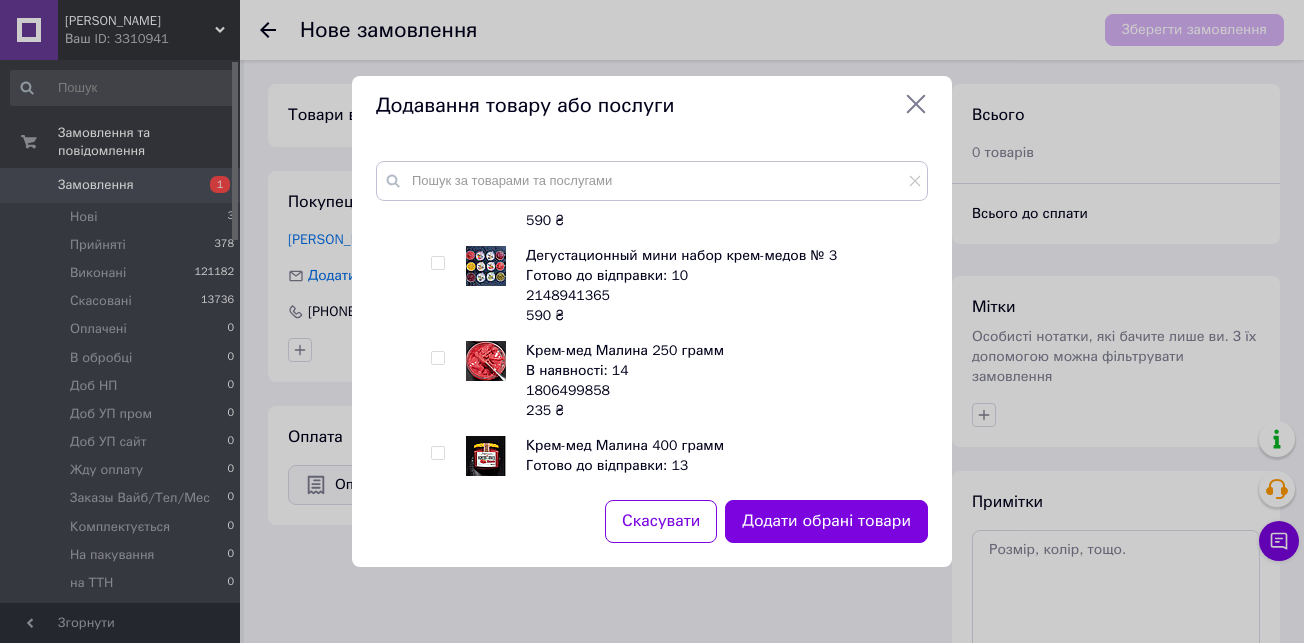 drag, startPoint x: 437, startPoint y: 345, endPoint x: 450, endPoint y: 345, distance: 13 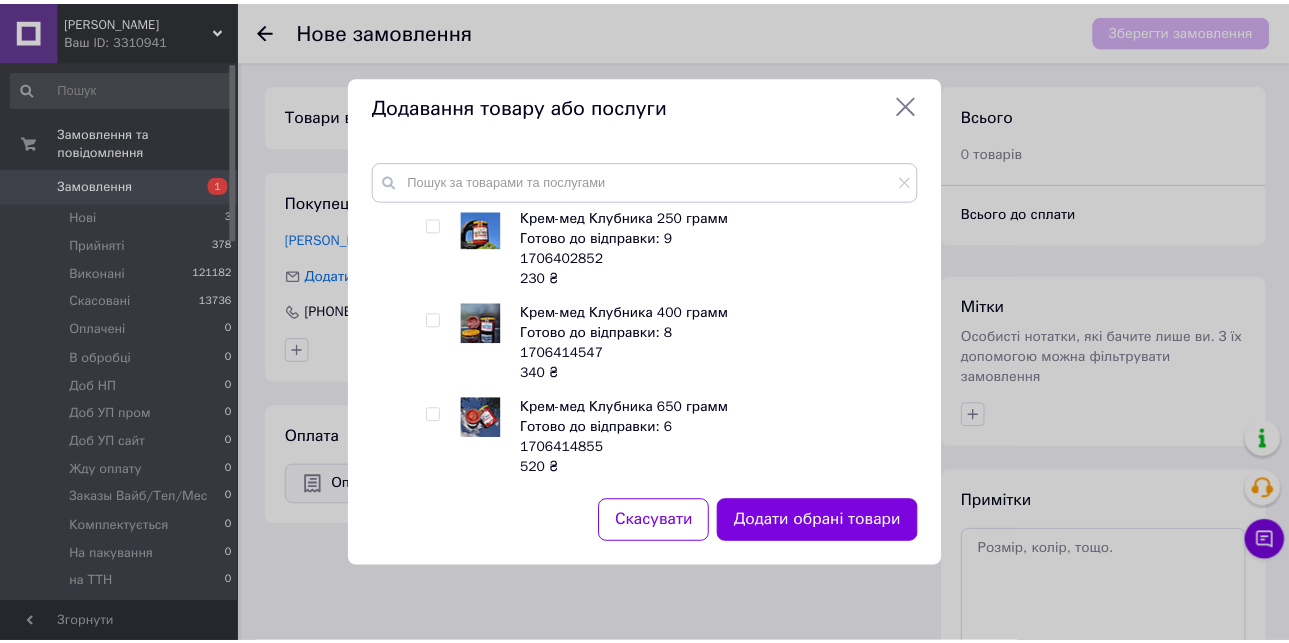 scroll, scrollTop: 4545, scrollLeft: 0, axis: vertical 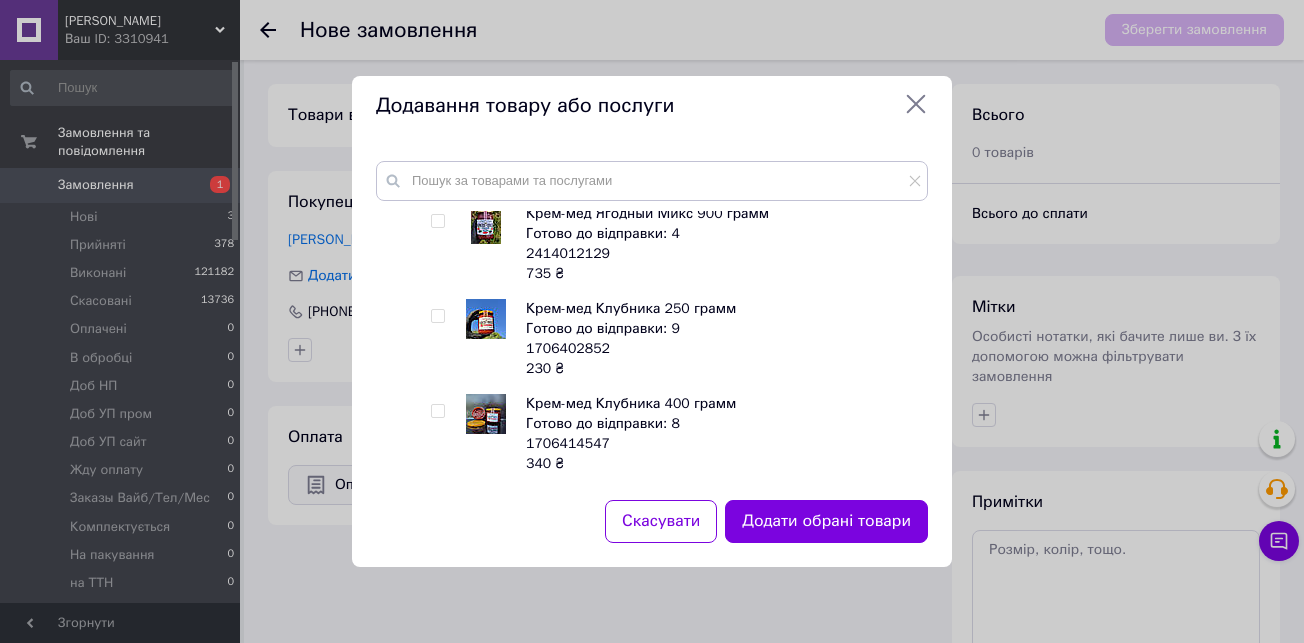 click at bounding box center [437, 316] 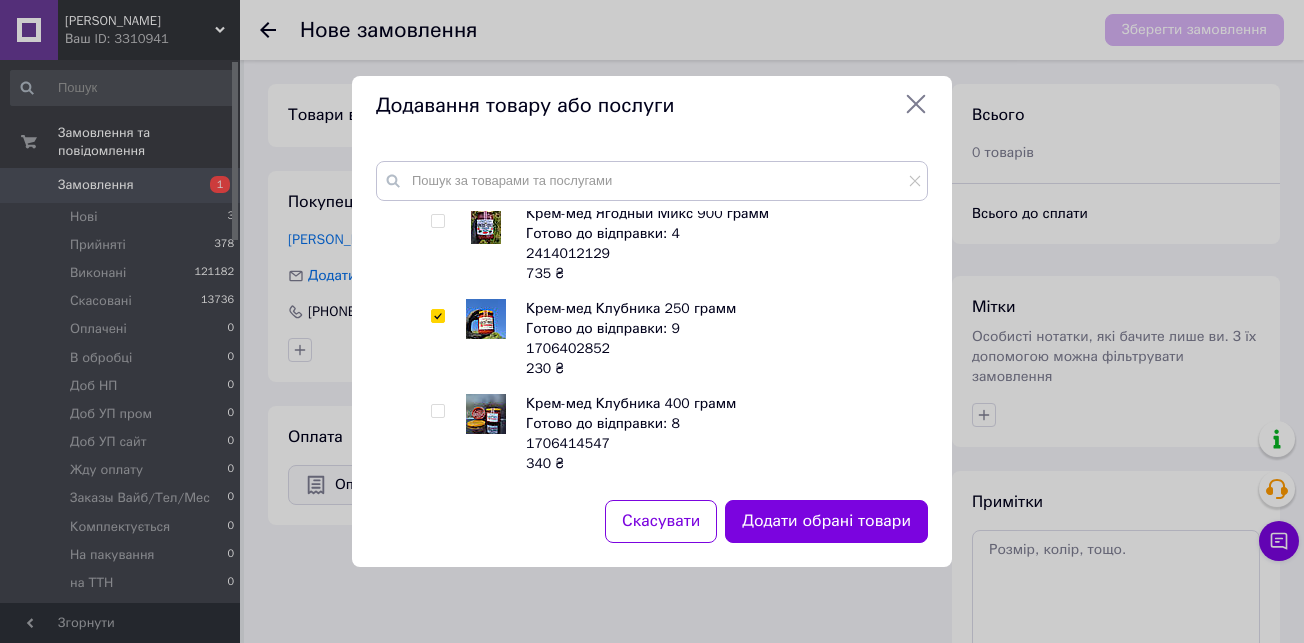 checkbox on "true" 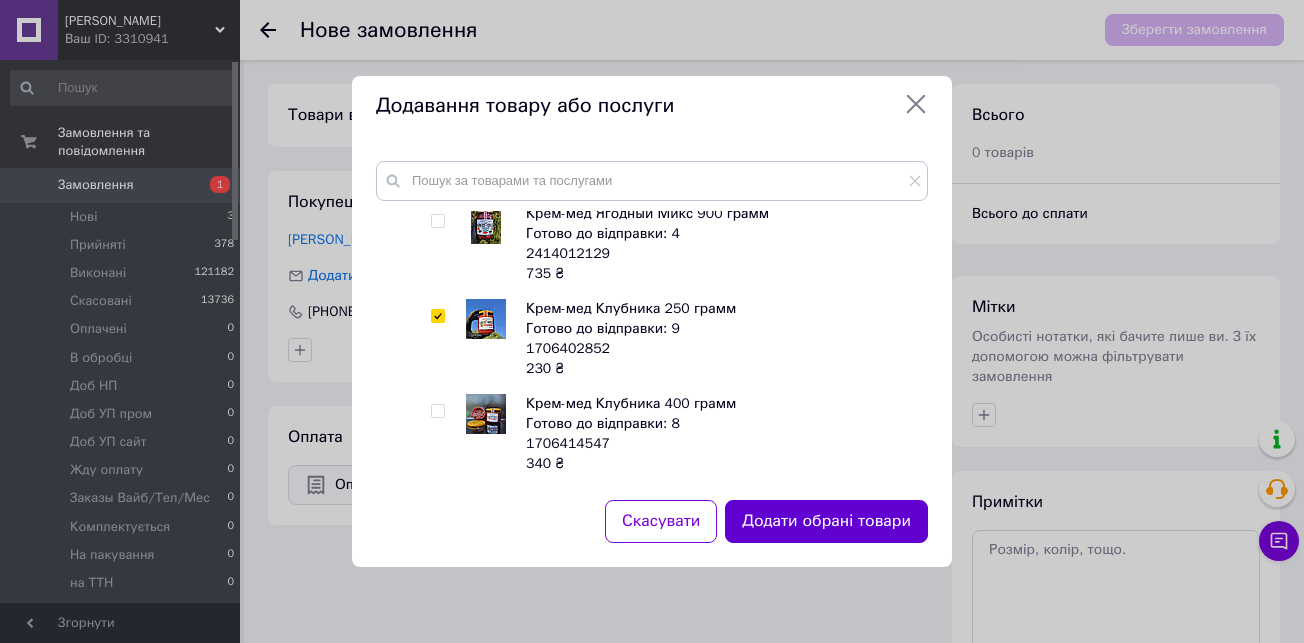 click on "Додати обрані товари" at bounding box center (826, 521) 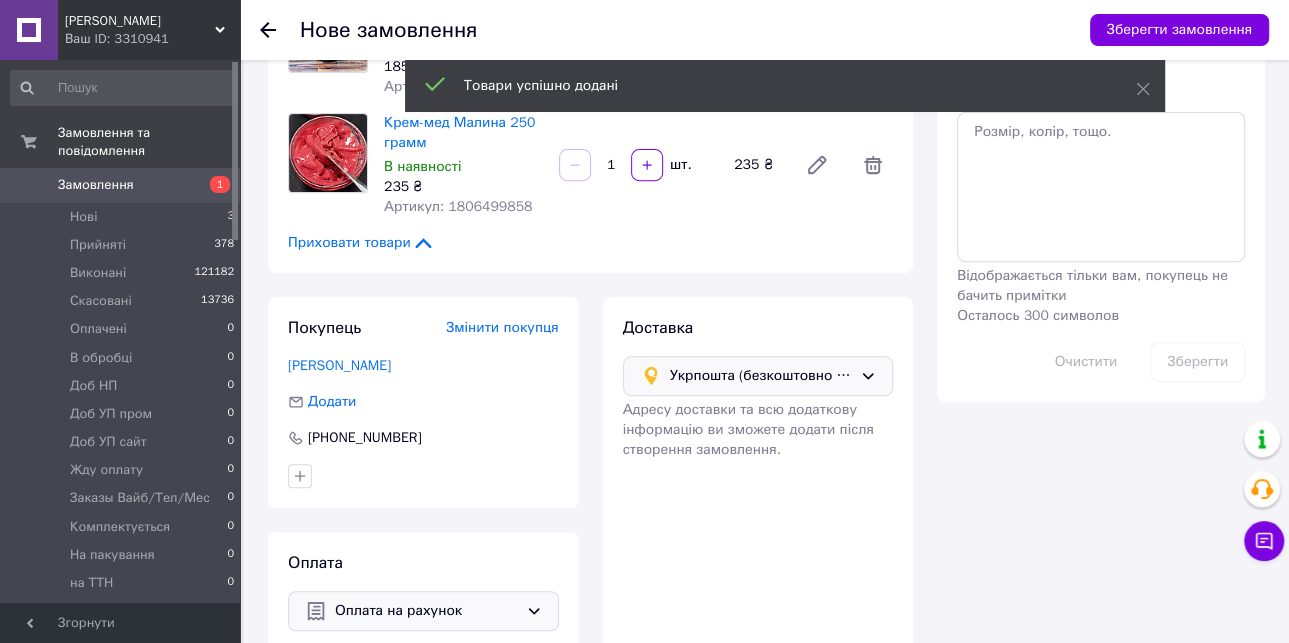 scroll, scrollTop: 449, scrollLeft: 0, axis: vertical 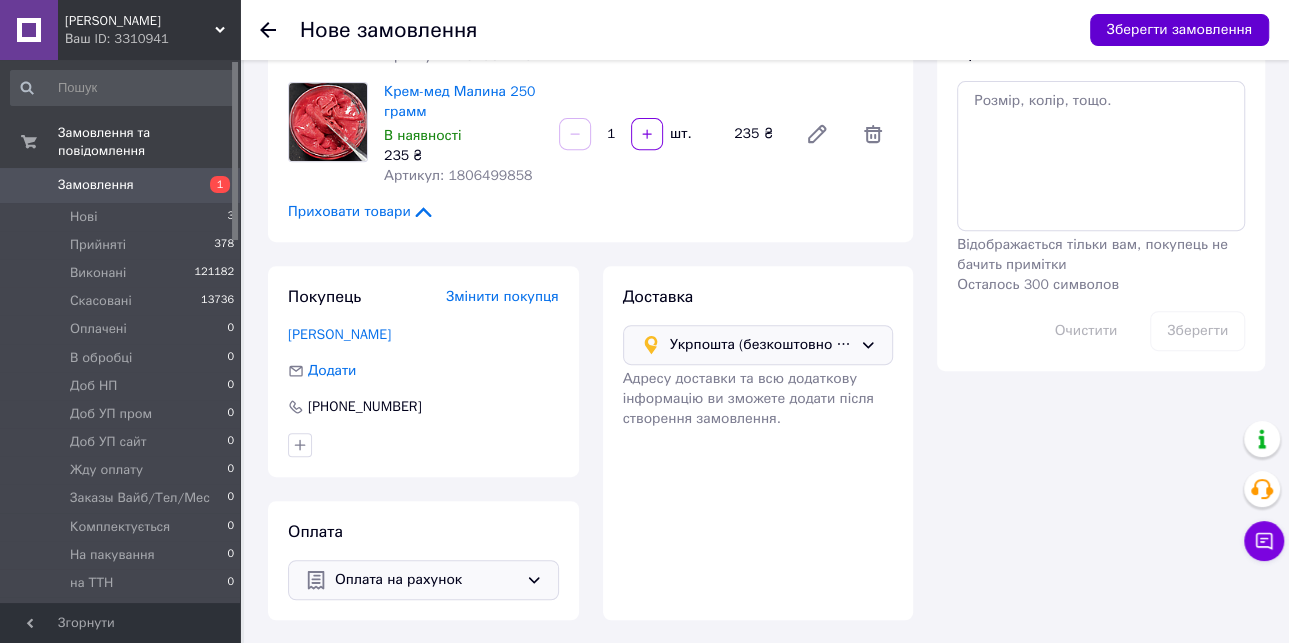 click on "Зберегти замовлення" at bounding box center (1179, 30) 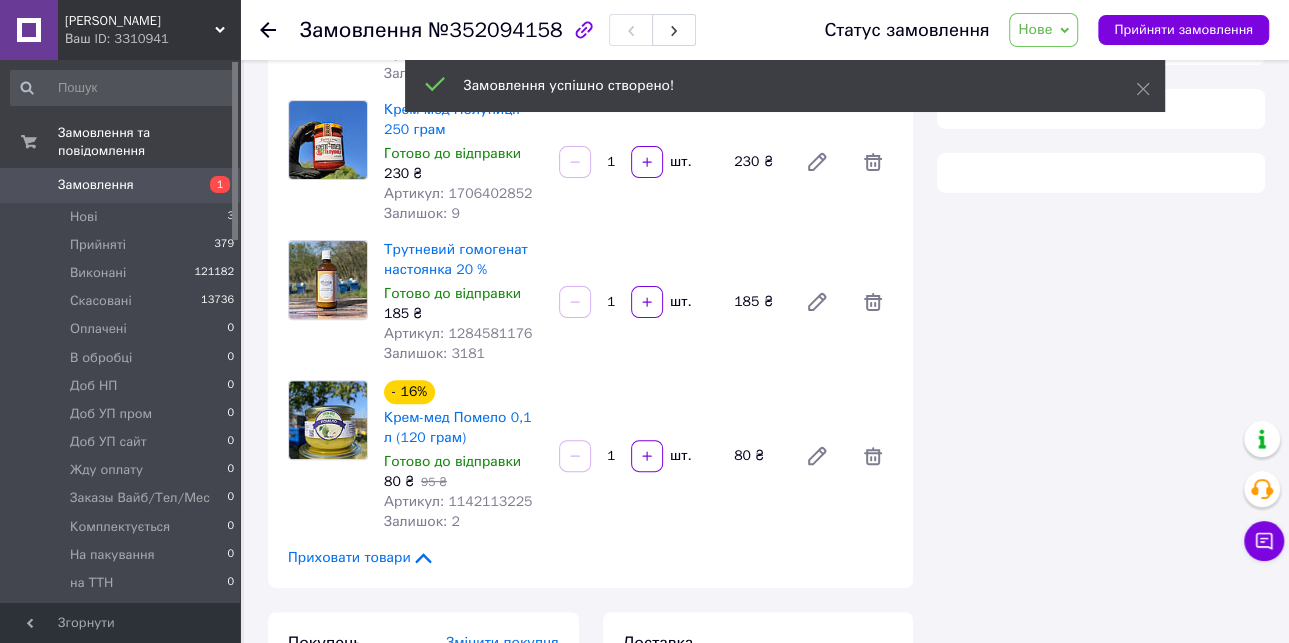 scroll, scrollTop: 449, scrollLeft: 0, axis: vertical 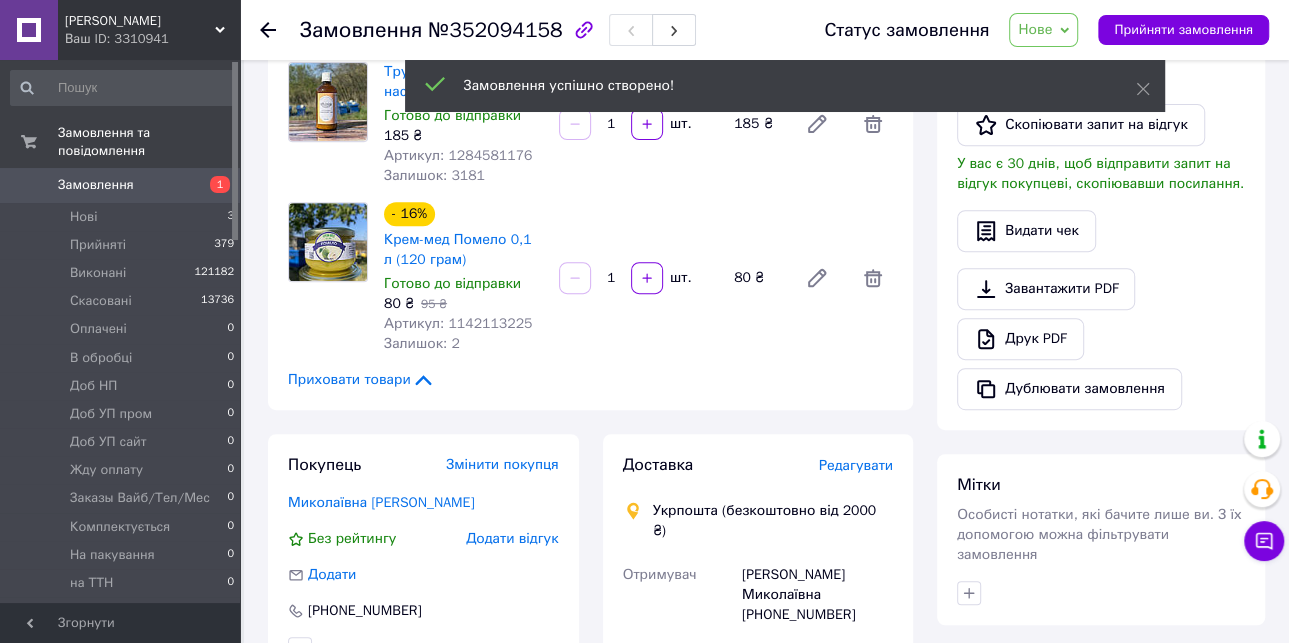 click on "Нове" at bounding box center (1043, 30) 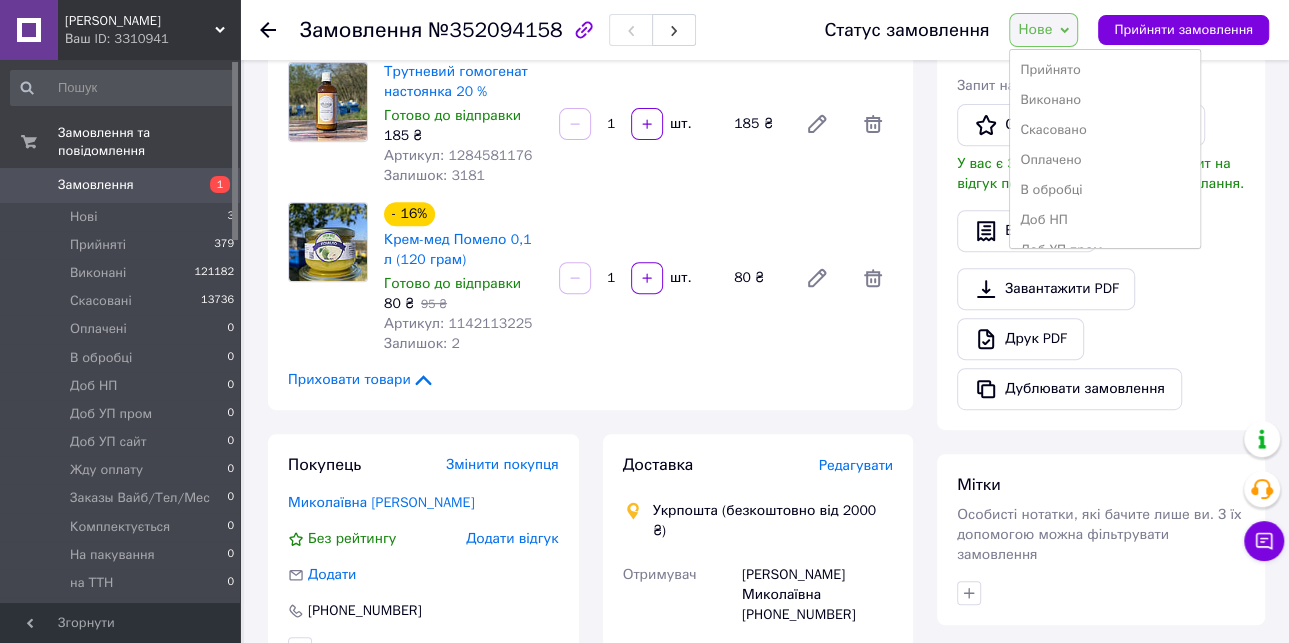 click on "В обробці" at bounding box center (1105, 190) 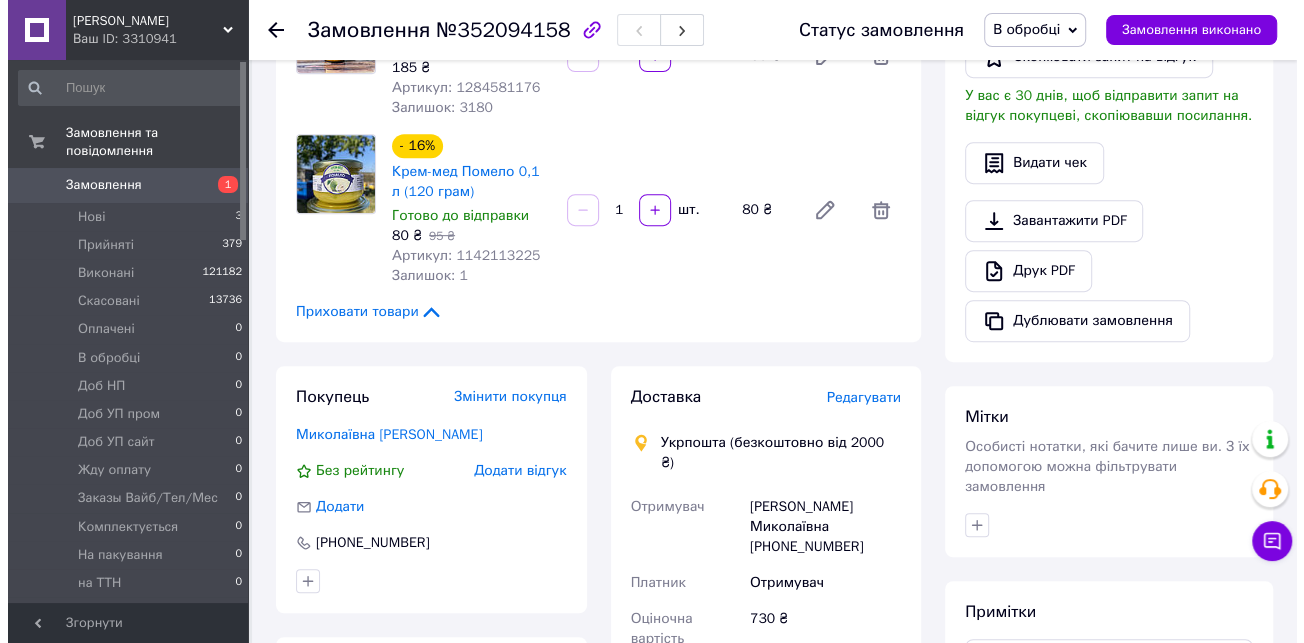 scroll, scrollTop: 727, scrollLeft: 0, axis: vertical 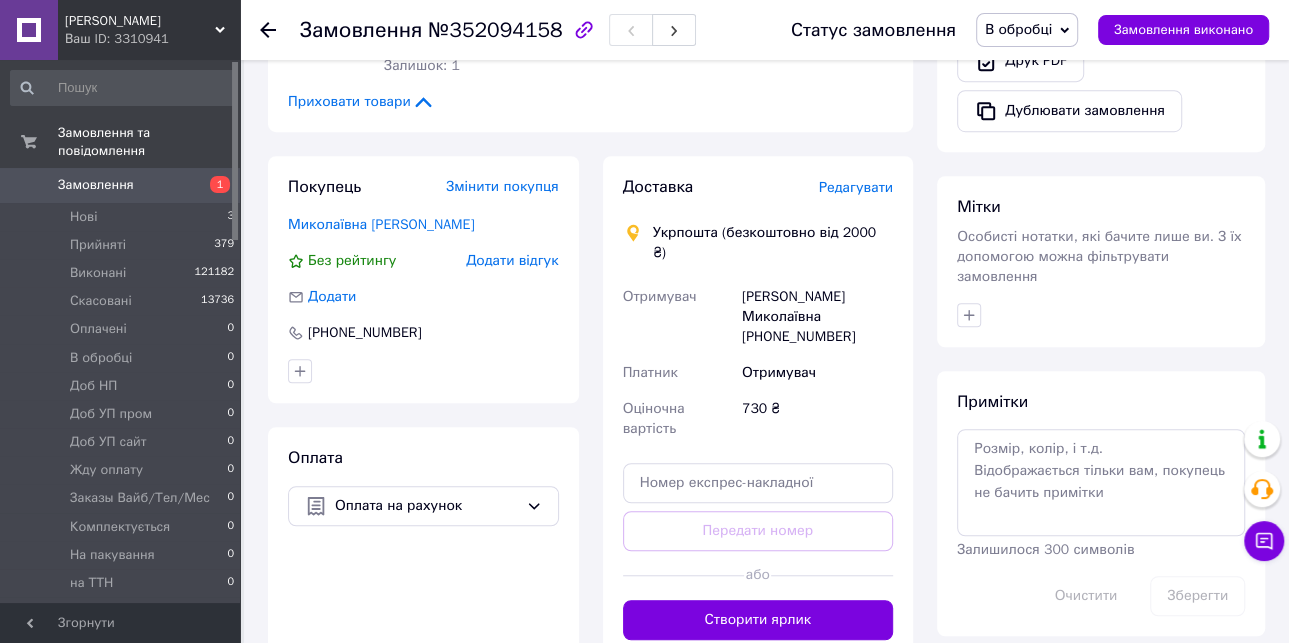 click on "Редагувати" at bounding box center [856, 187] 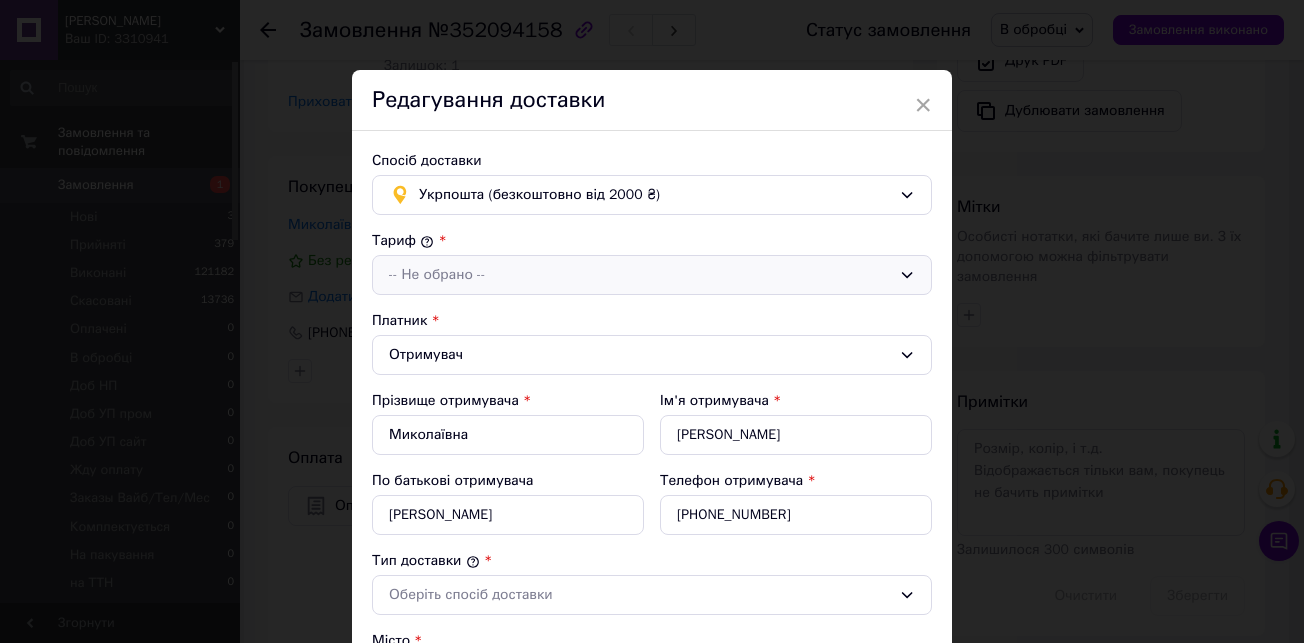 click on "-- Не обрано --" at bounding box center (640, 275) 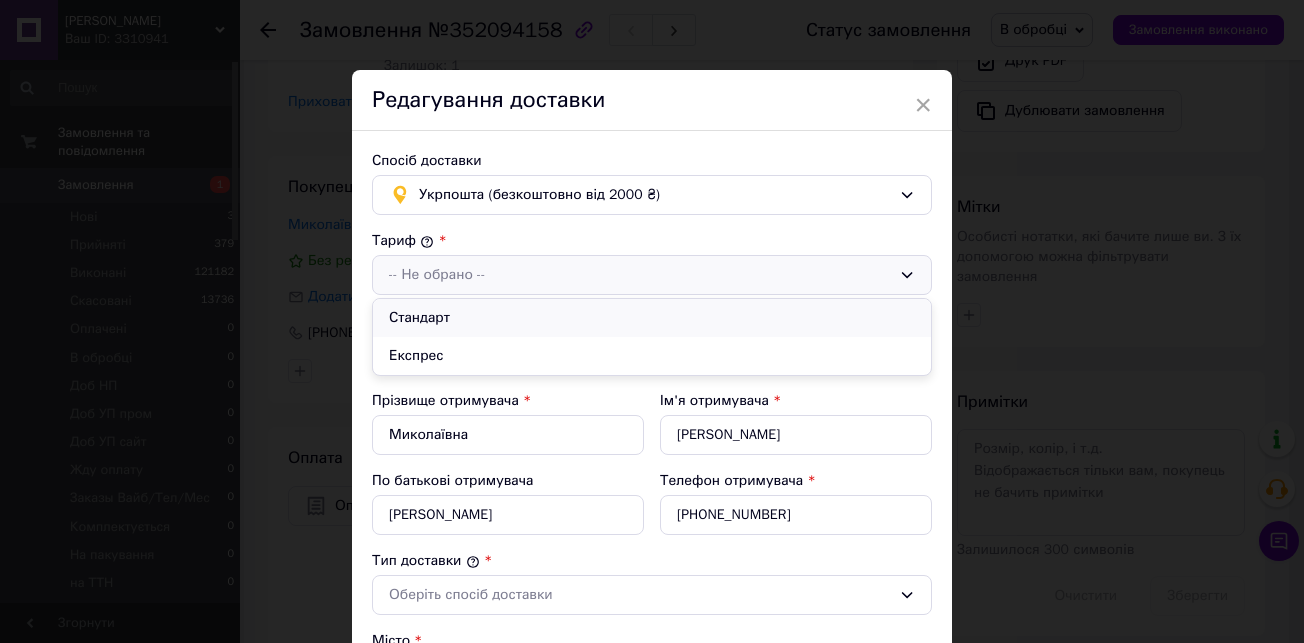 click on "Стандарт" at bounding box center [652, 318] 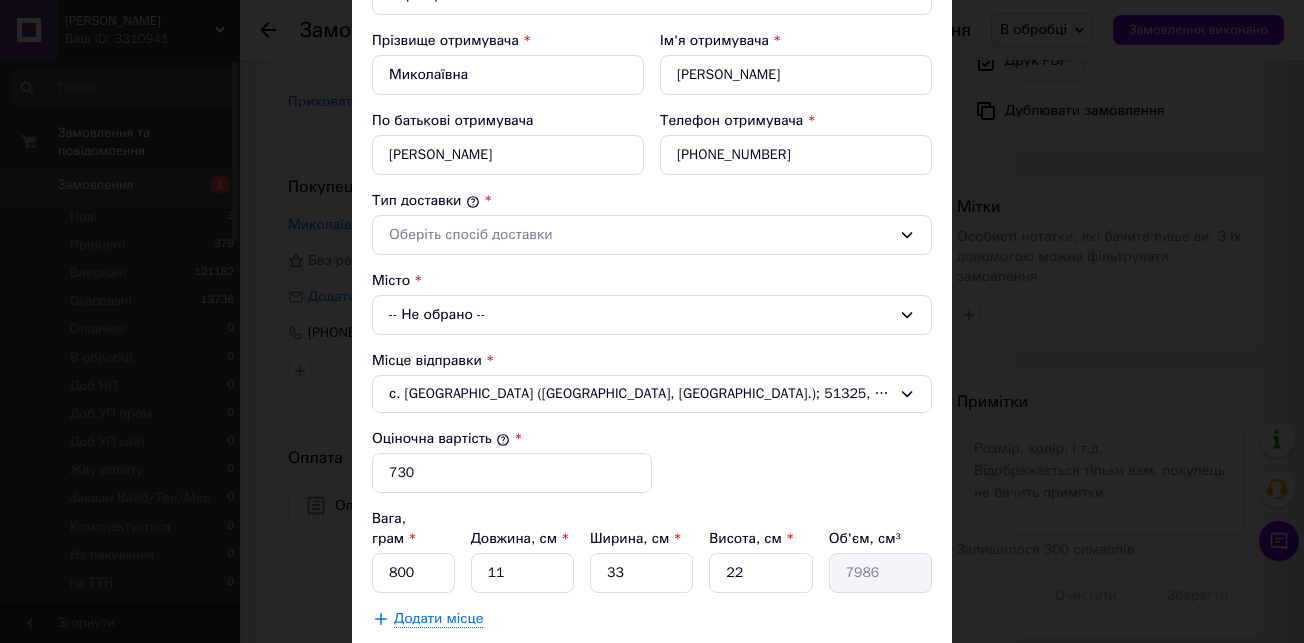scroll, scrollTop: 363, scrollLeft: 0, axis: vertical 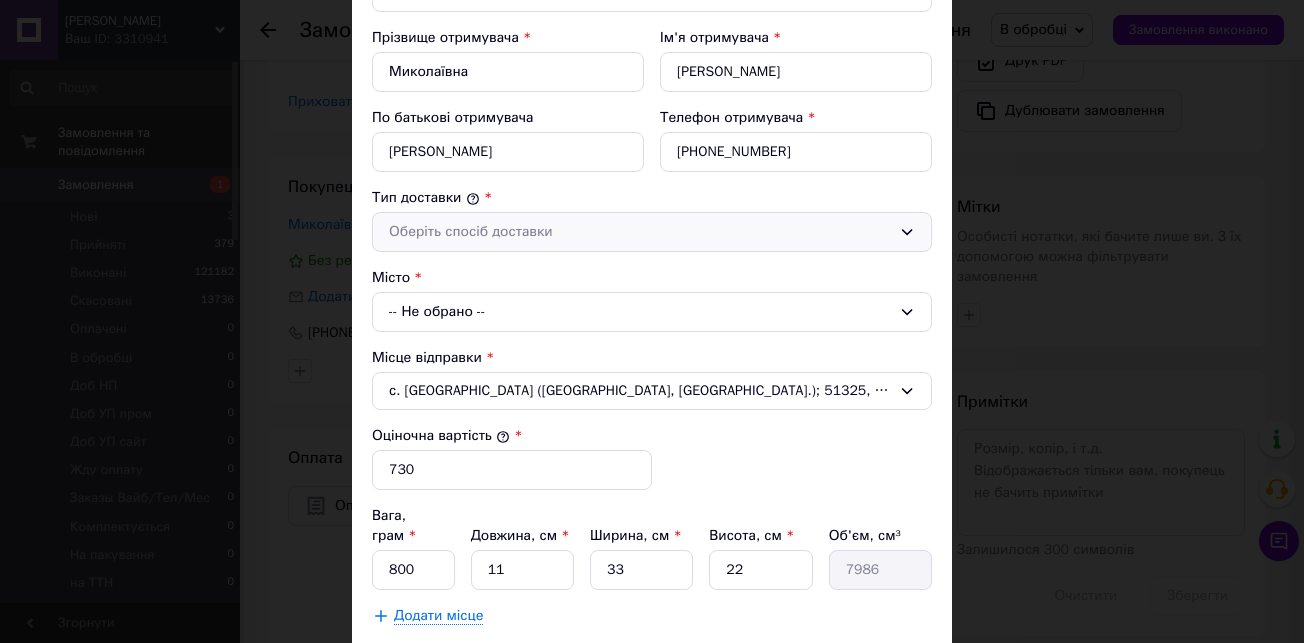 click on "Оберіть спосіб доставки" at bounding box center [640, 232] 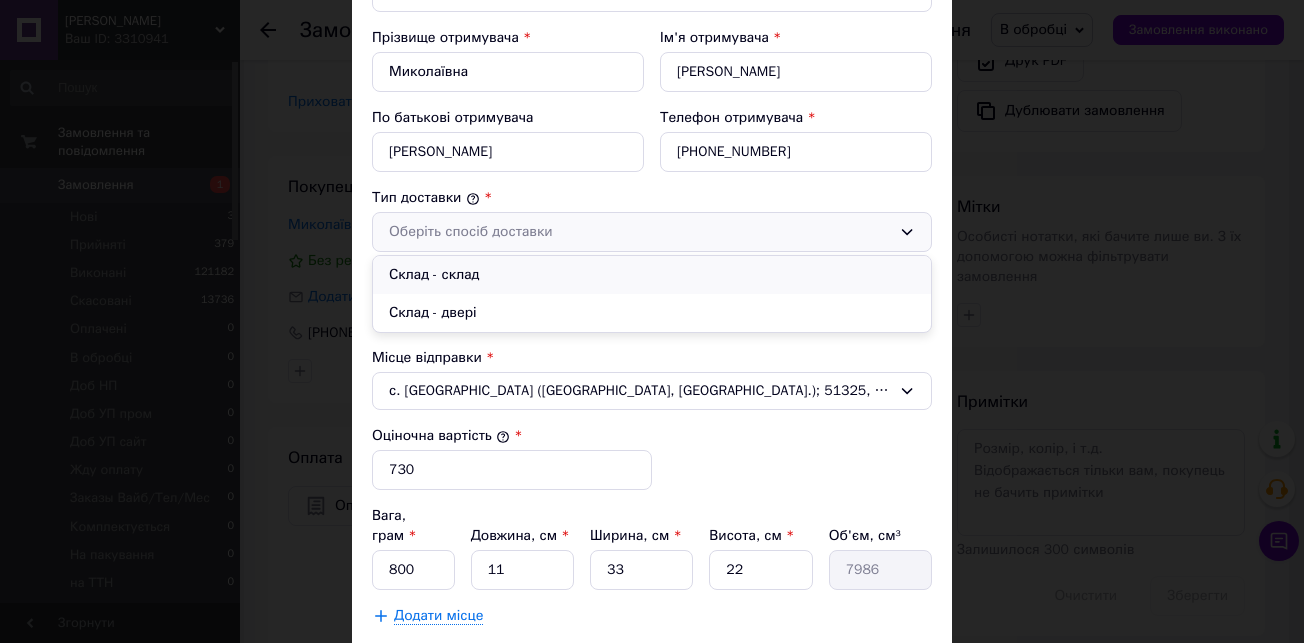 click on "Склад - склад" at bounding box center [652, 275] 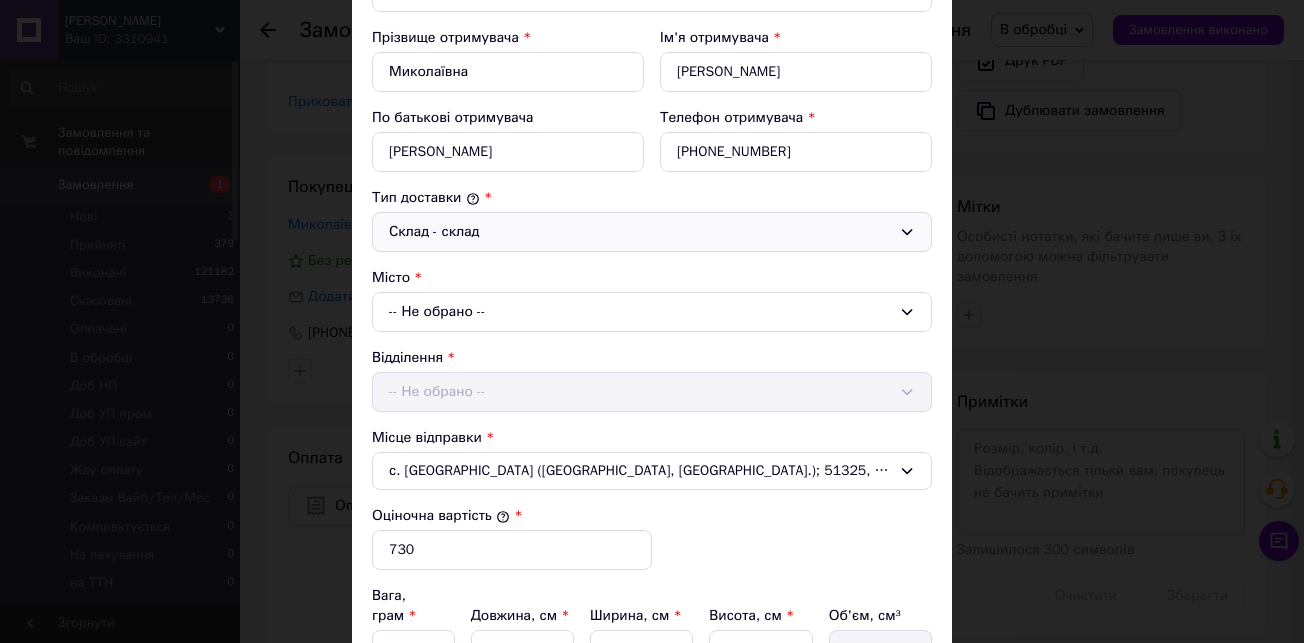 click on "-- Не обрано --" at bounding box center [652, 312] 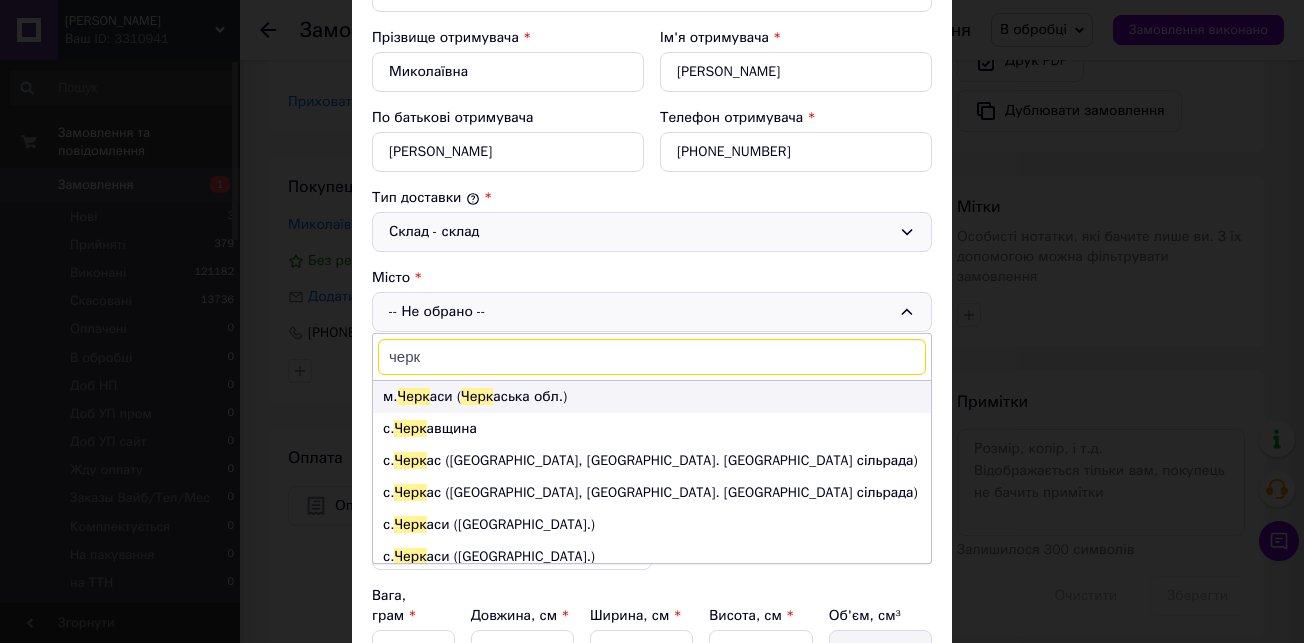 type on "черк" 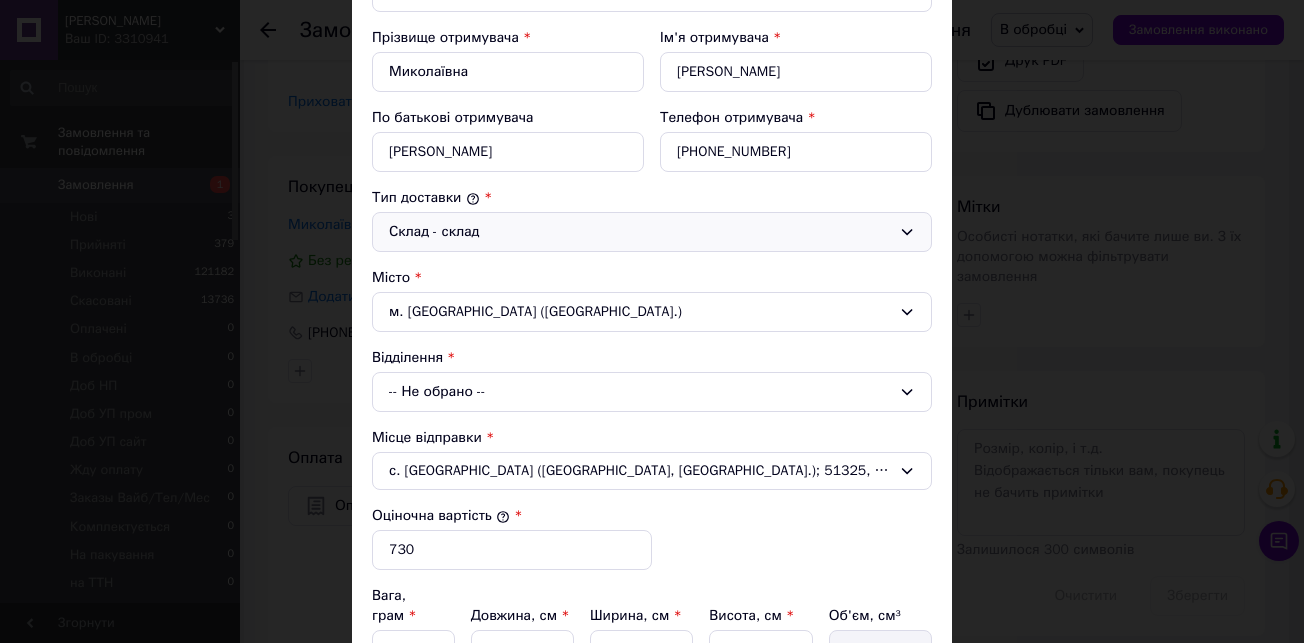click on "-- Не обрано --" at bounding box center [652, 392] 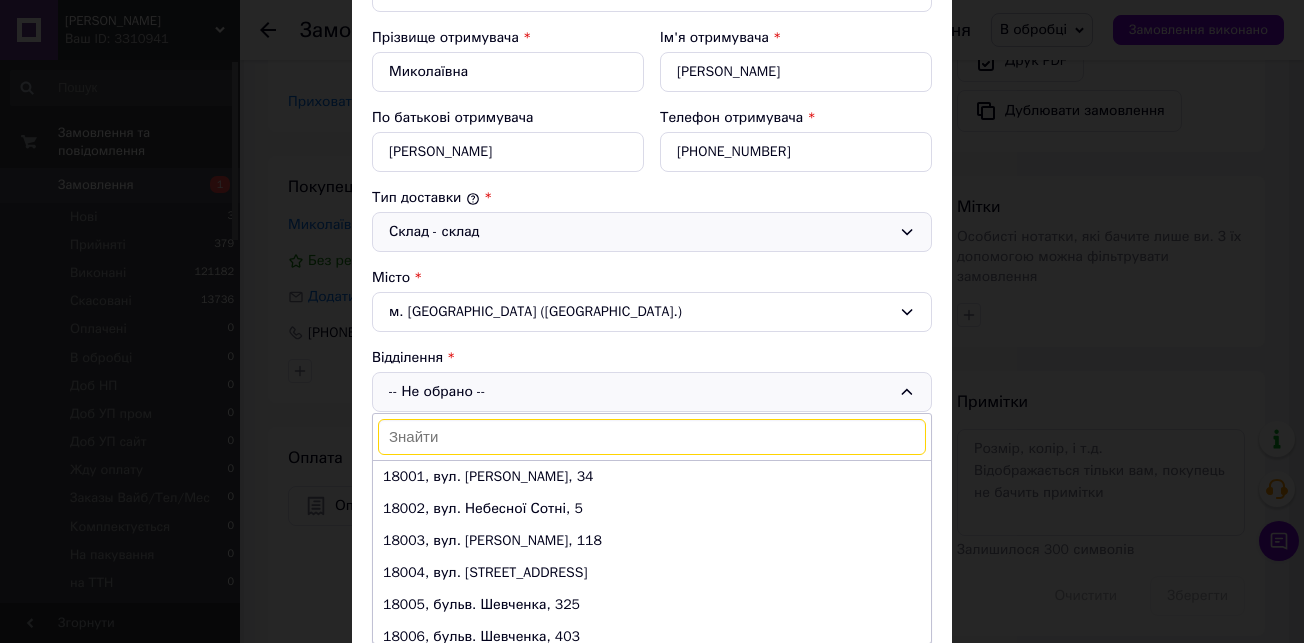 click at bounding box center [652, 437] 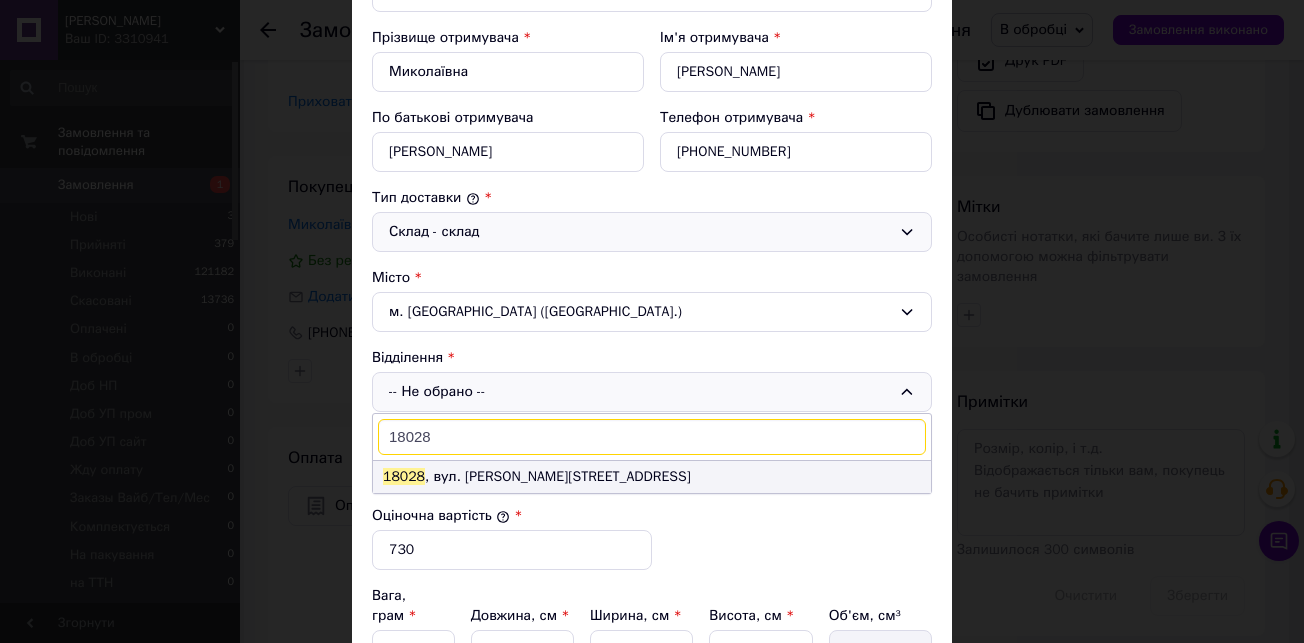 type on "18028" 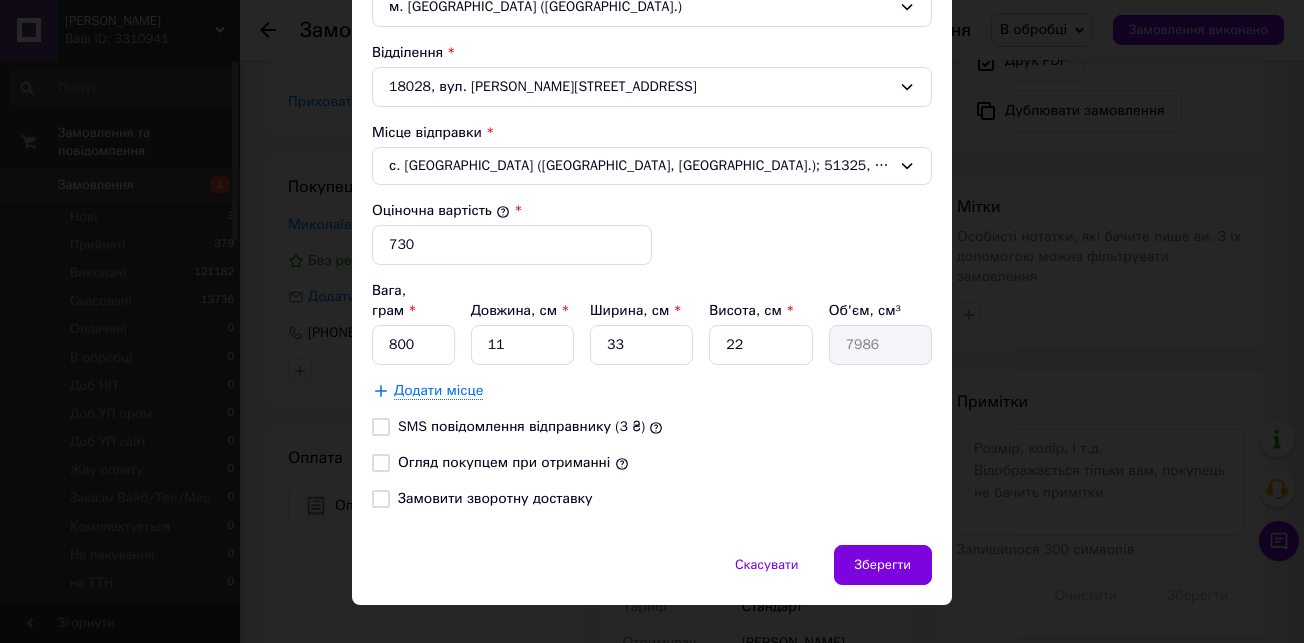 scroll, scrollTop: 673, scrollLeft: 0, axis: vertical 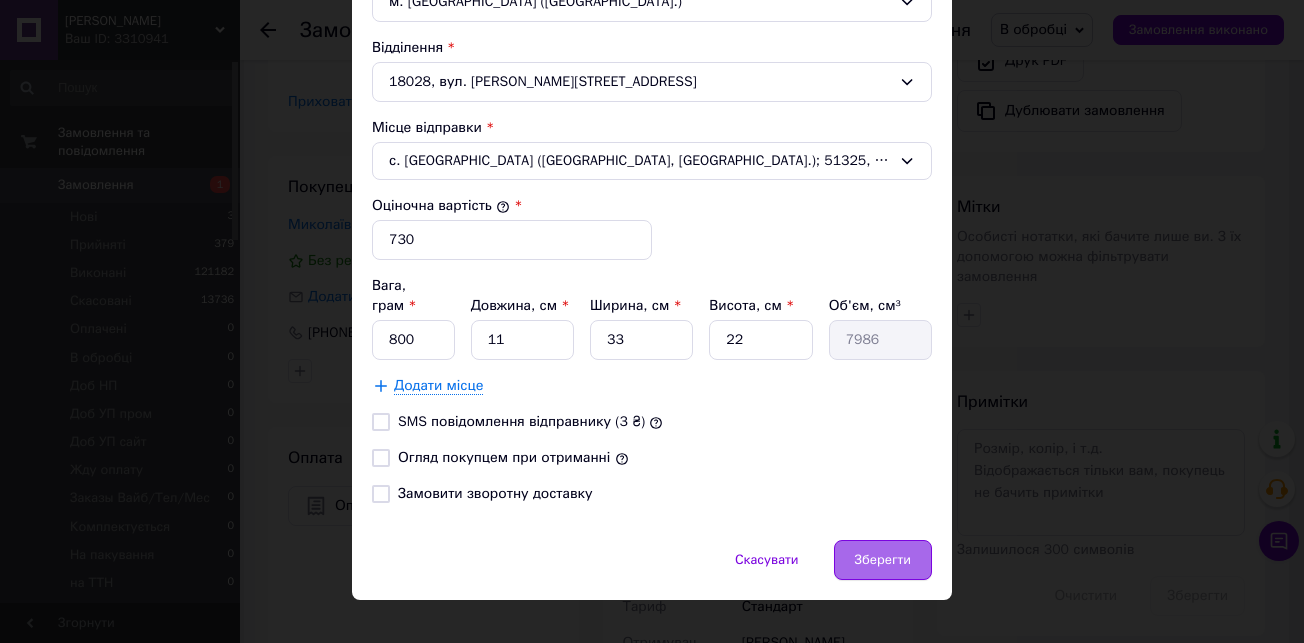 click on "Зберегти" at bounding box center (883, 560) 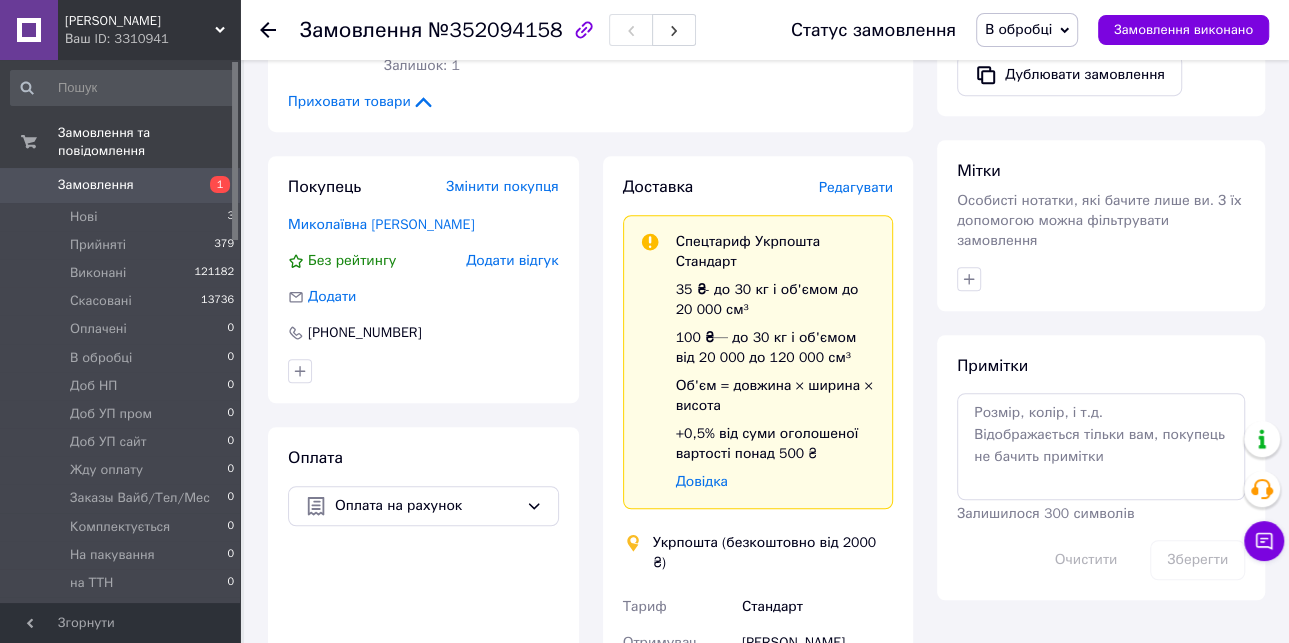 click on "Редагувати" at bounding box center (856, 187) 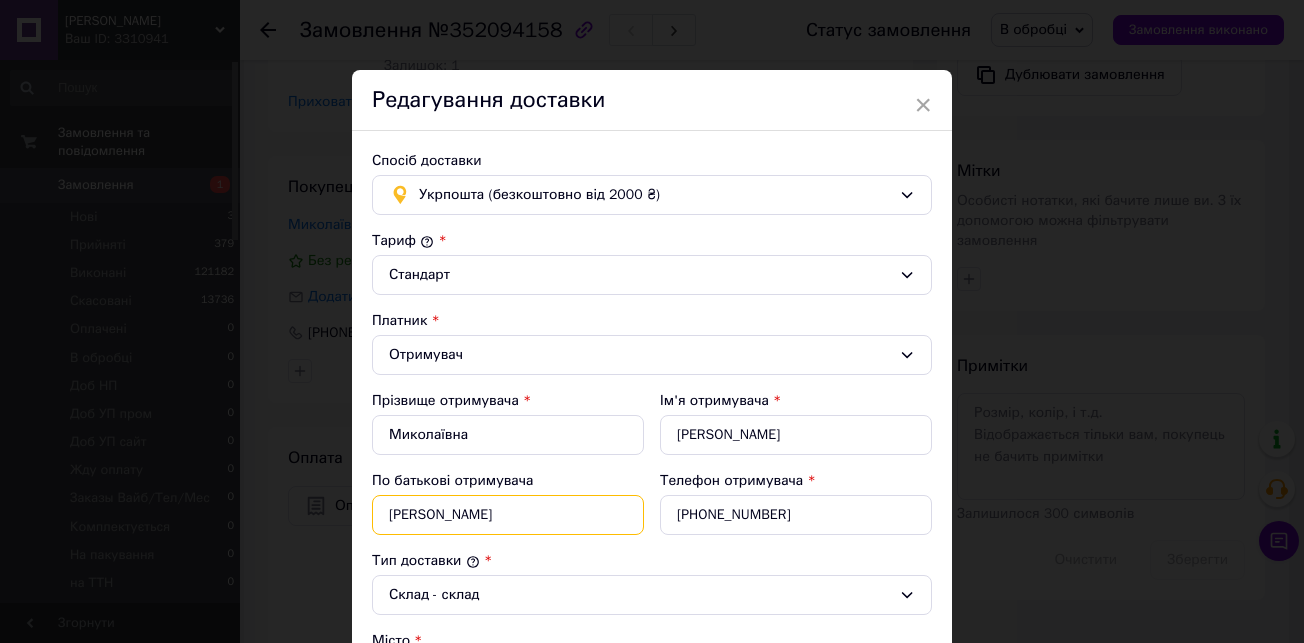 drag, startPoint x: 477, startPoint y: 510, endPoint x: 382, endPoint y: 506, distance: 95.084175 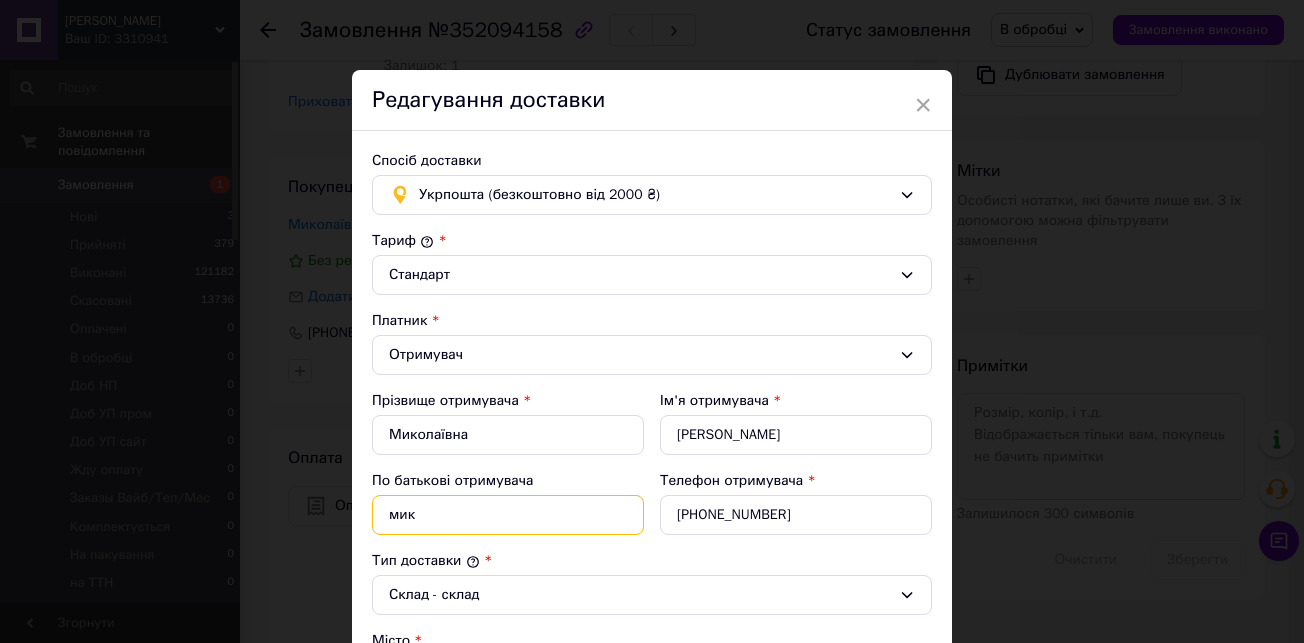 type on "Миколаївна" 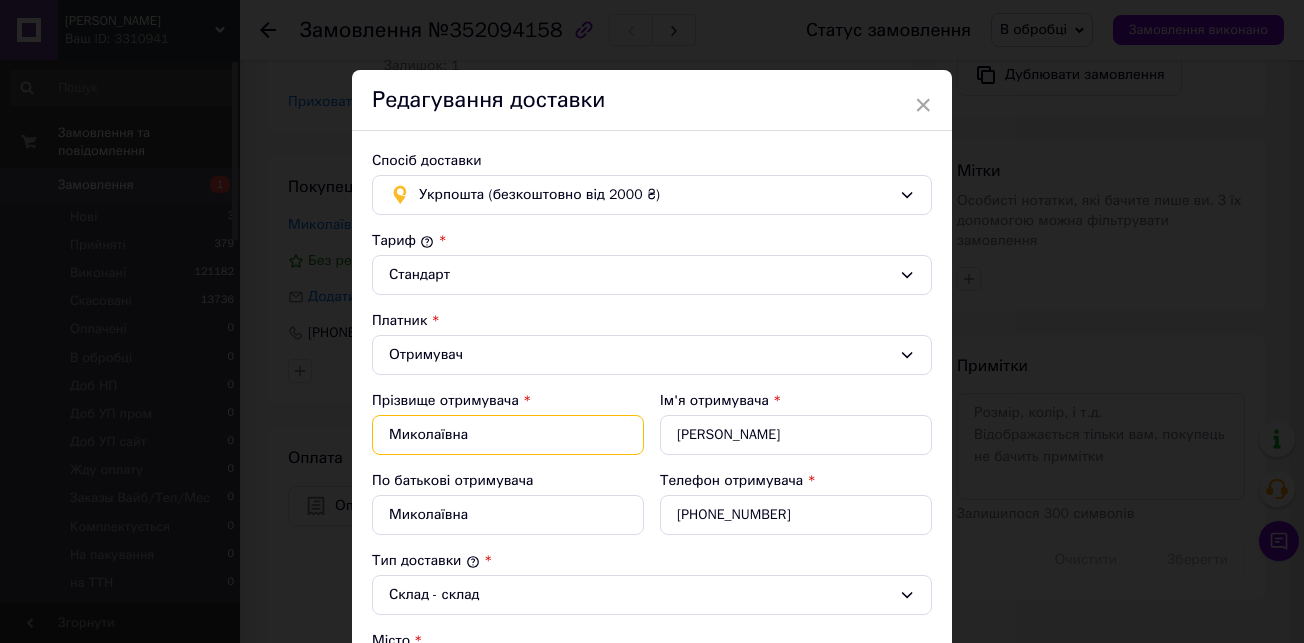 drag, startPoint x: 475, startPoint y: 438, endPoint x: 375, endPoint y: 436, distance: 100.02 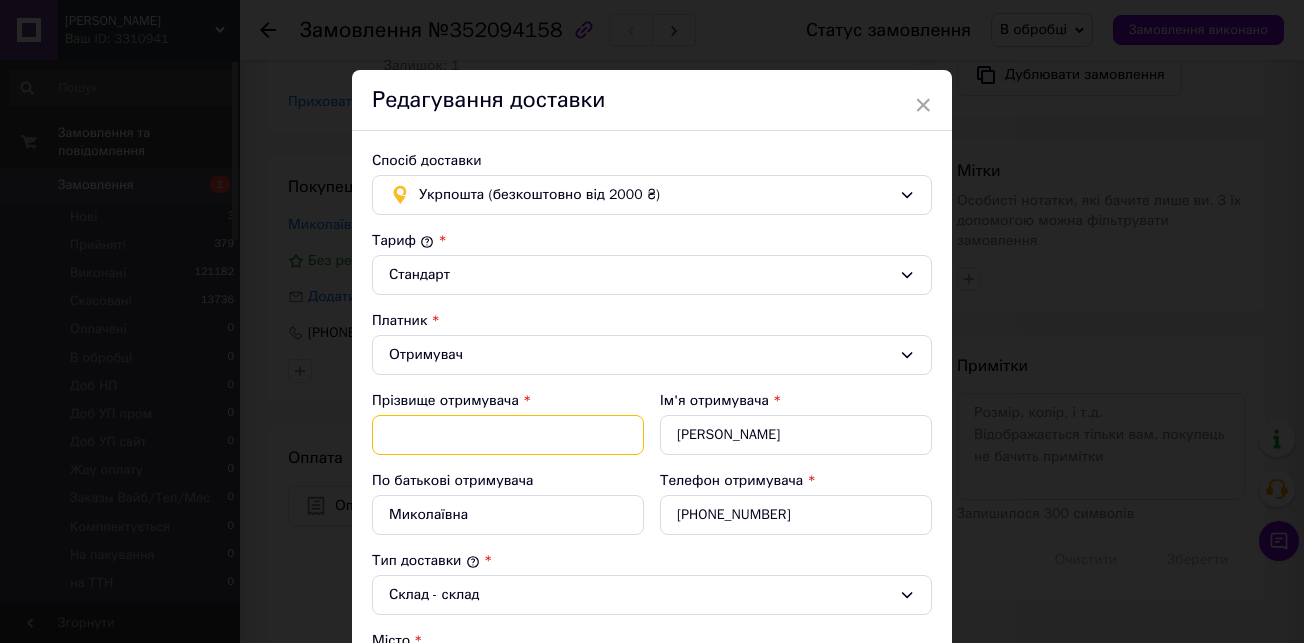 paste on "[PERSON_NAME]" 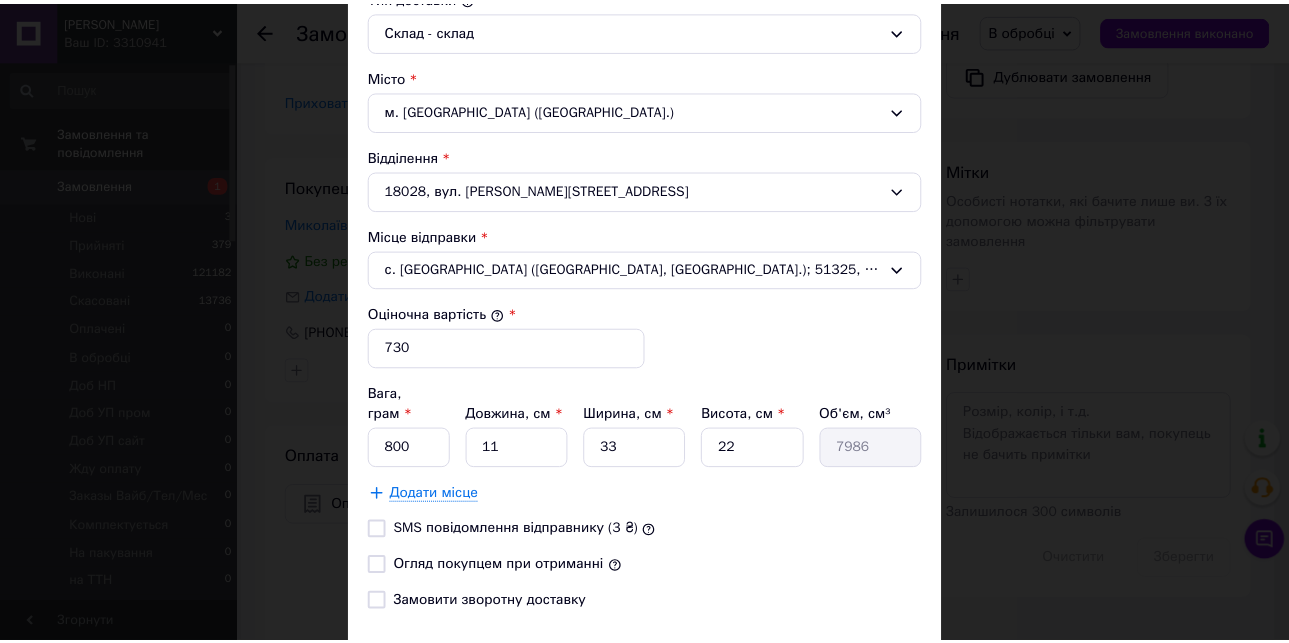 scroll, scrollTop: 636, scrollLeft: 0, axis: vertical 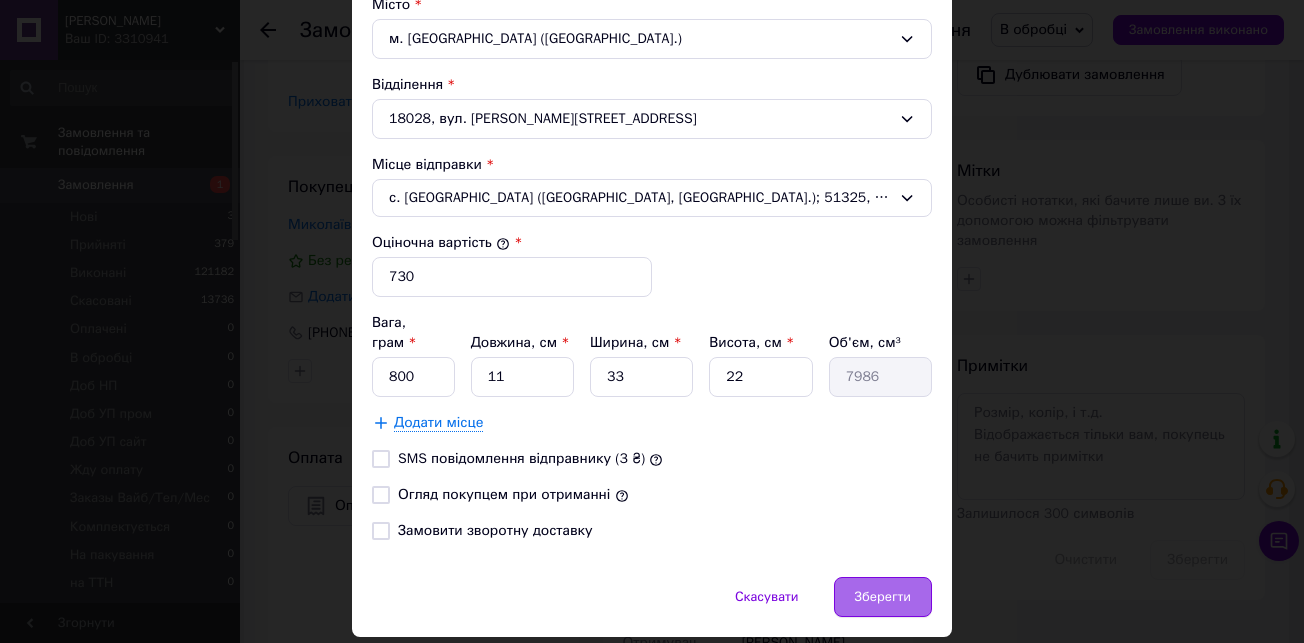 type on "[PERSON_NAME]" 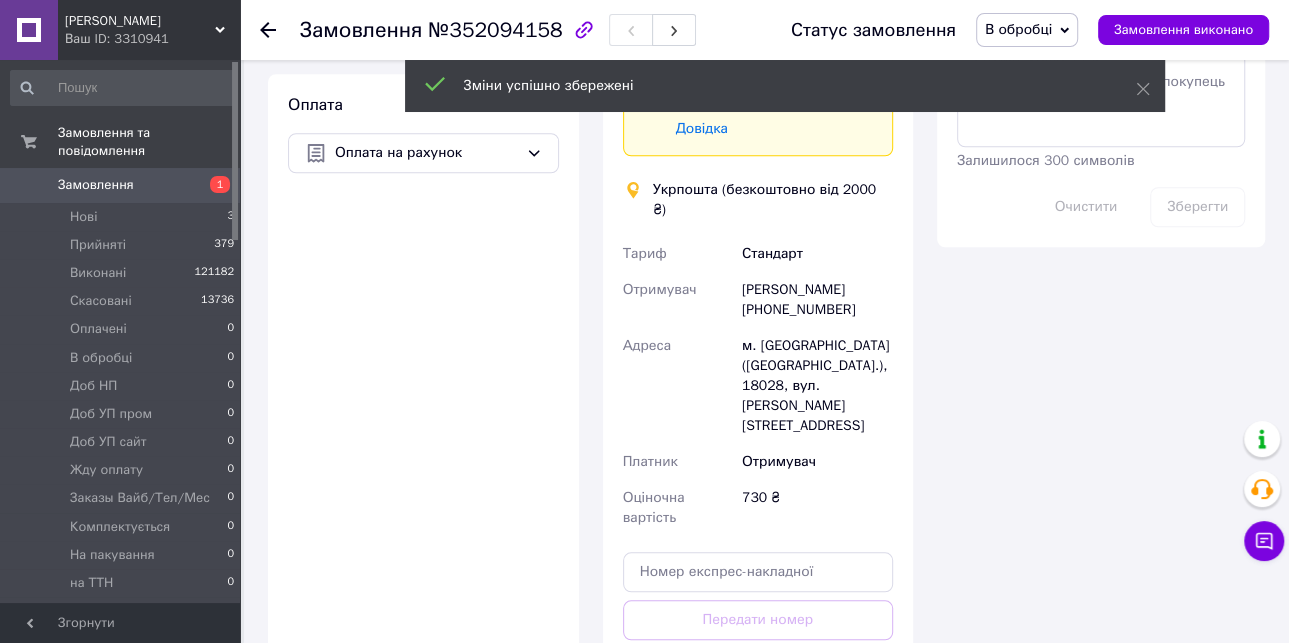 scroll, scrollTop: 1090, scrollLeft: 0, axis: vertical 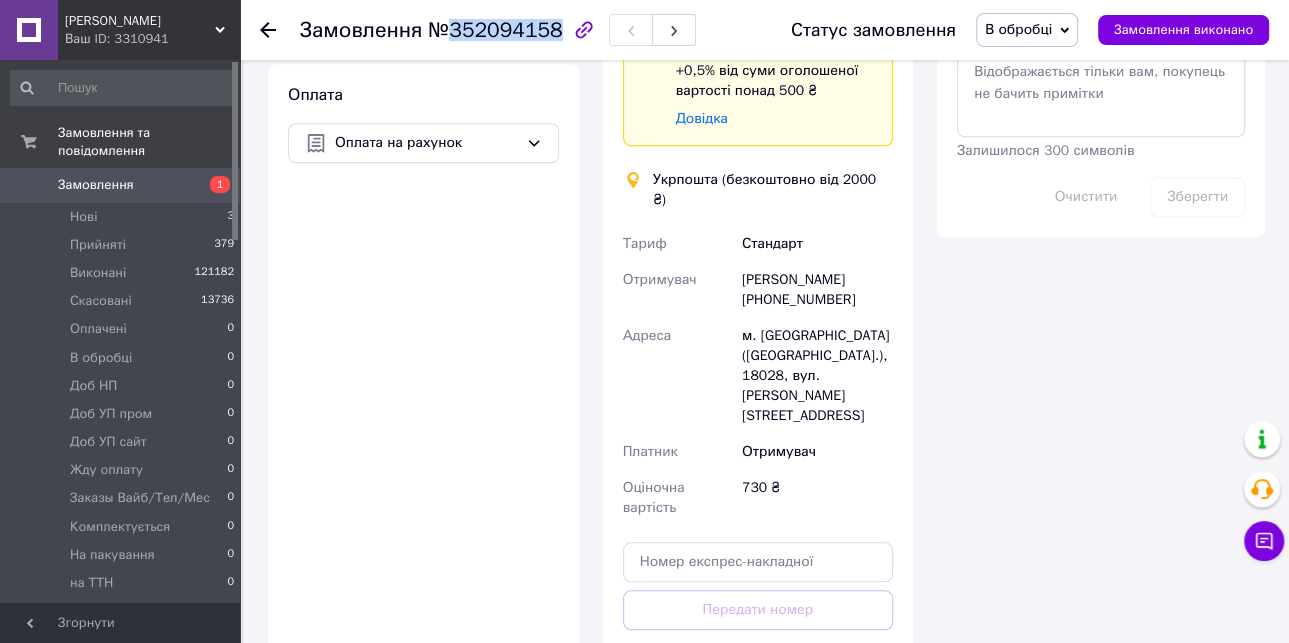 drag, startPoint x: 546, startPoint y: 33, endPoint x: 440, endPoint y: 39, distance: 106.16968 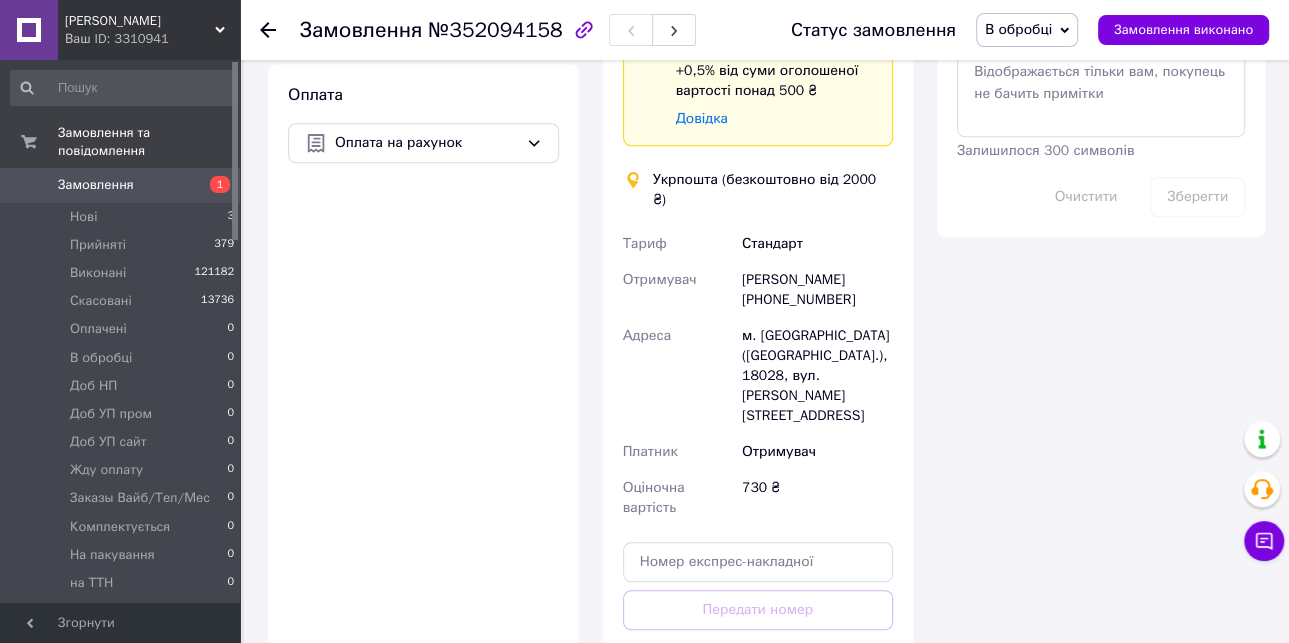 click 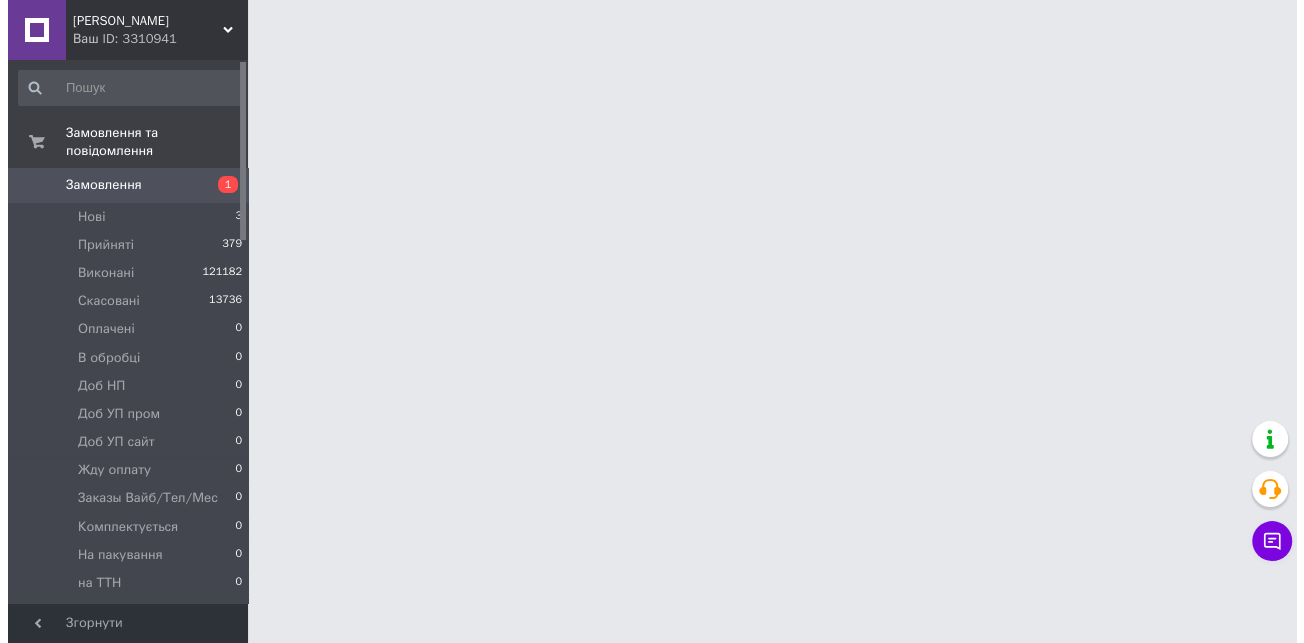 scroll, scrollTop: 0, scrollLeft: 0, axis: both 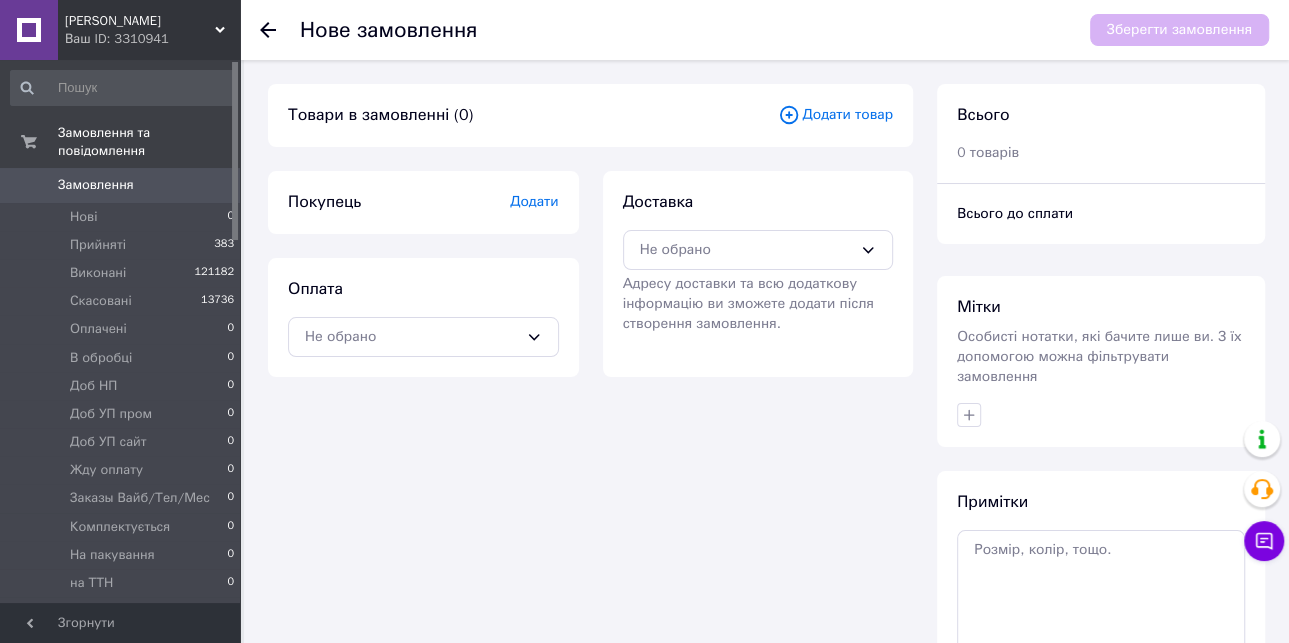 click 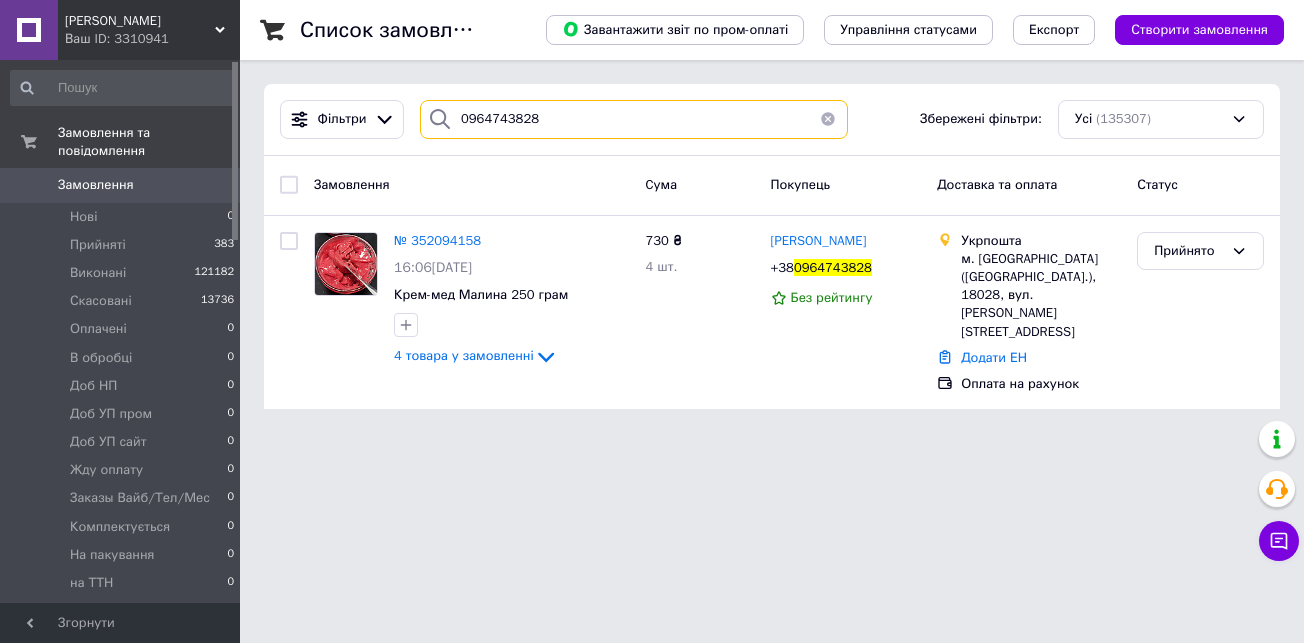 drag, startPoint x: 562, startPoint y: 124, endPoint x: 535, endPoint y: 93, distance: 41.109608 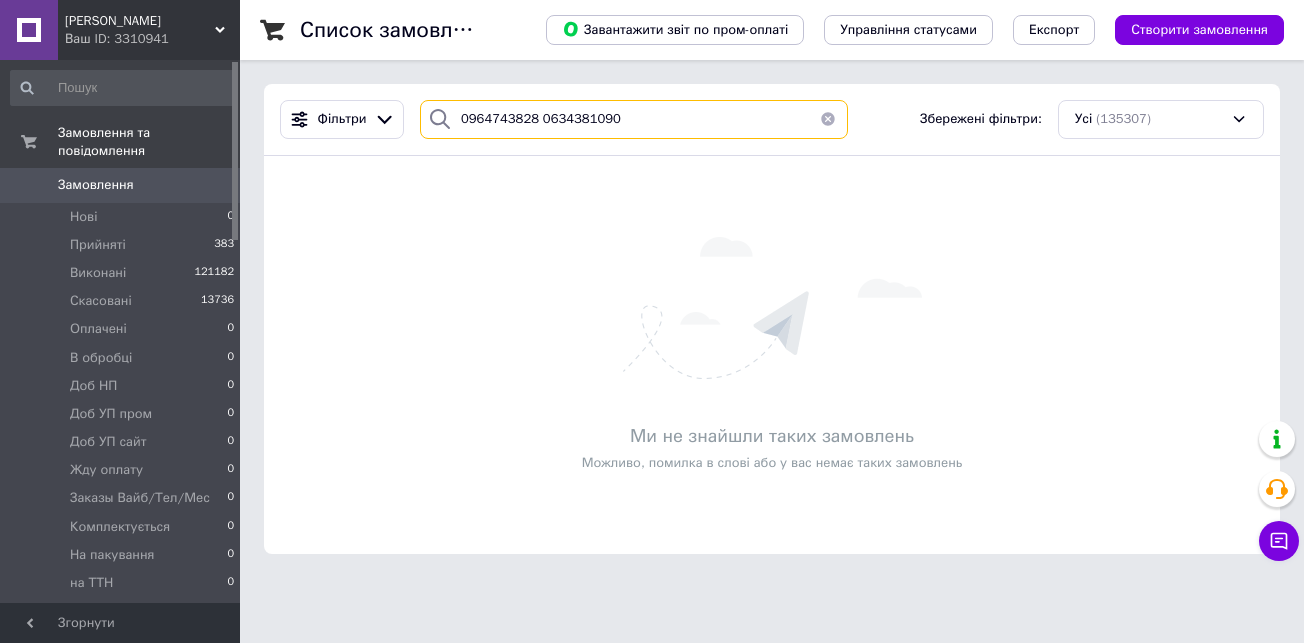drag, startPoint x: 532, startPoint y: 119, endPoint x: 457, endPoint y: 121, distance: 75.026665 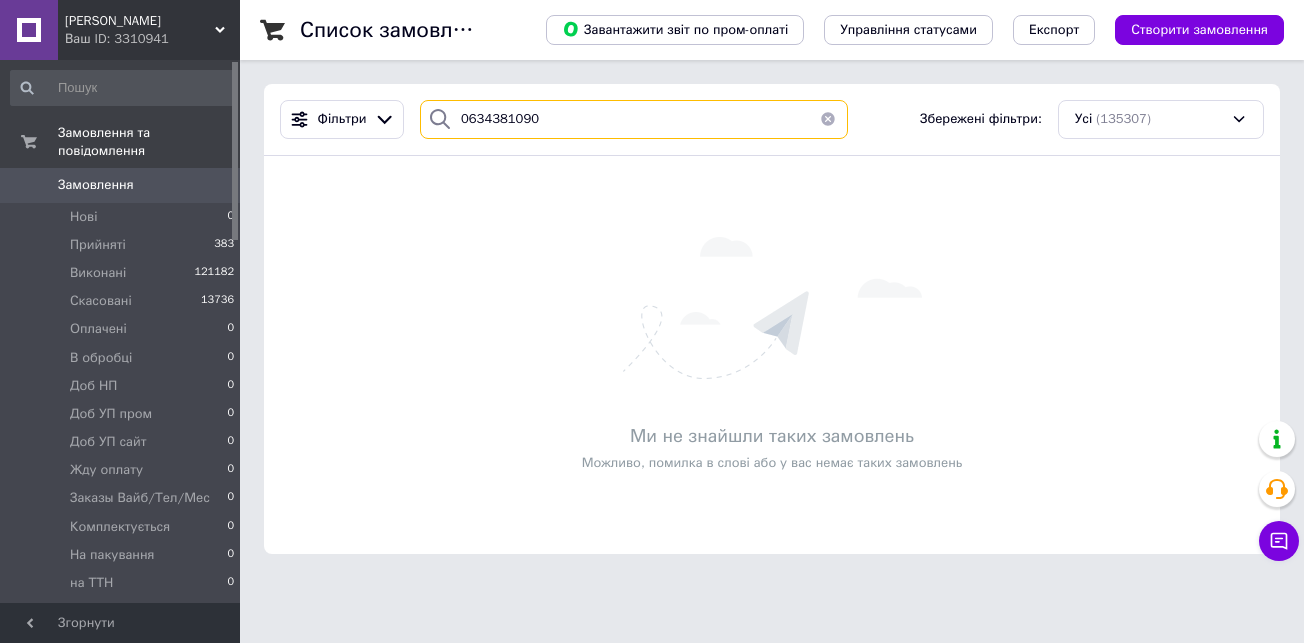 drag, startPoint x: 536, startPoint y: 124, endPoint x: 460, endPoint y: 121, distance: 76.05919 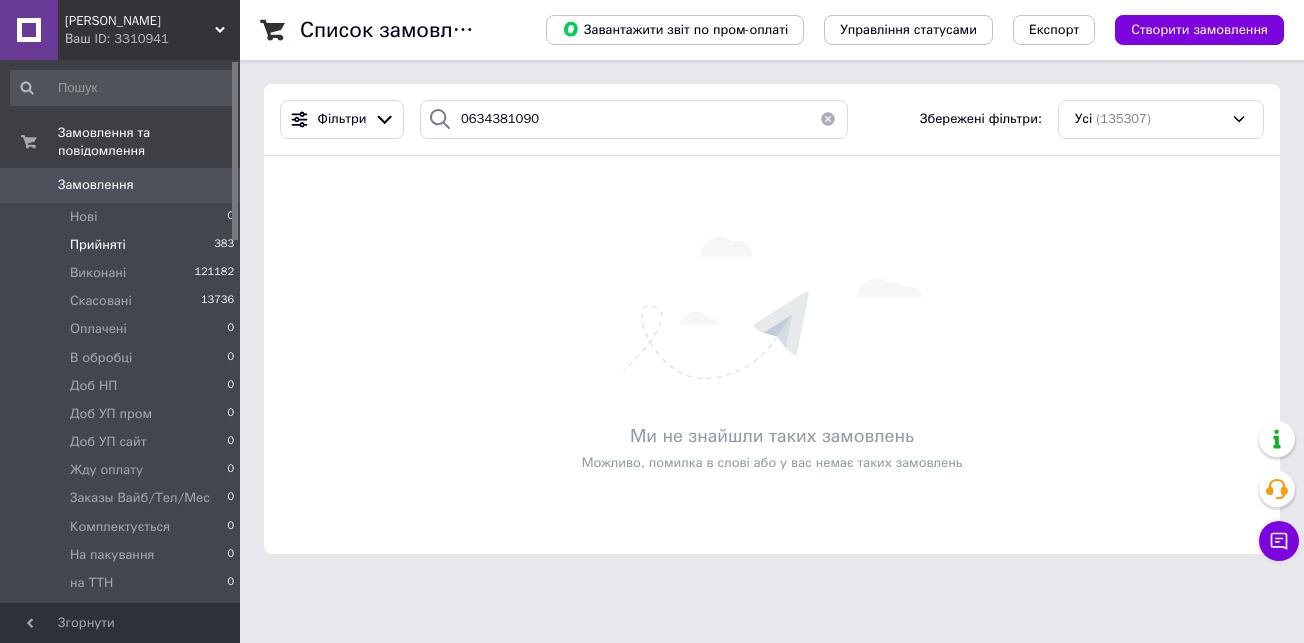 click on "Прийняті" at bounding box center (98, 245) 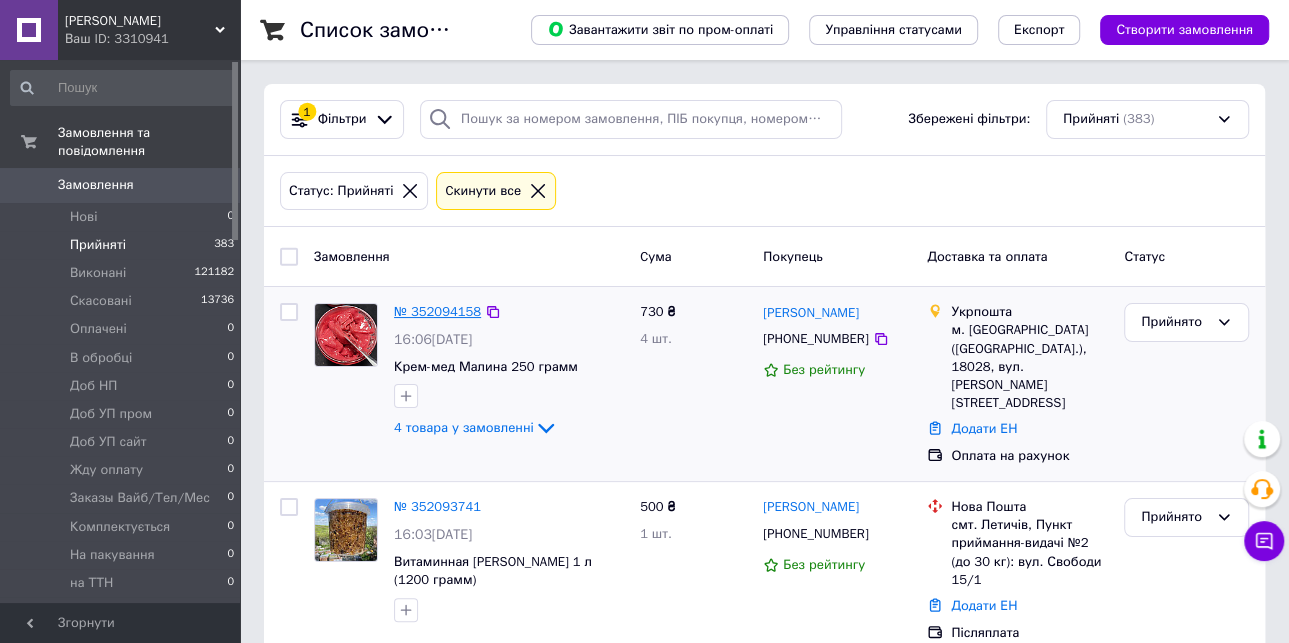 click on "№ 352094158" at bounding box center (437, 311) 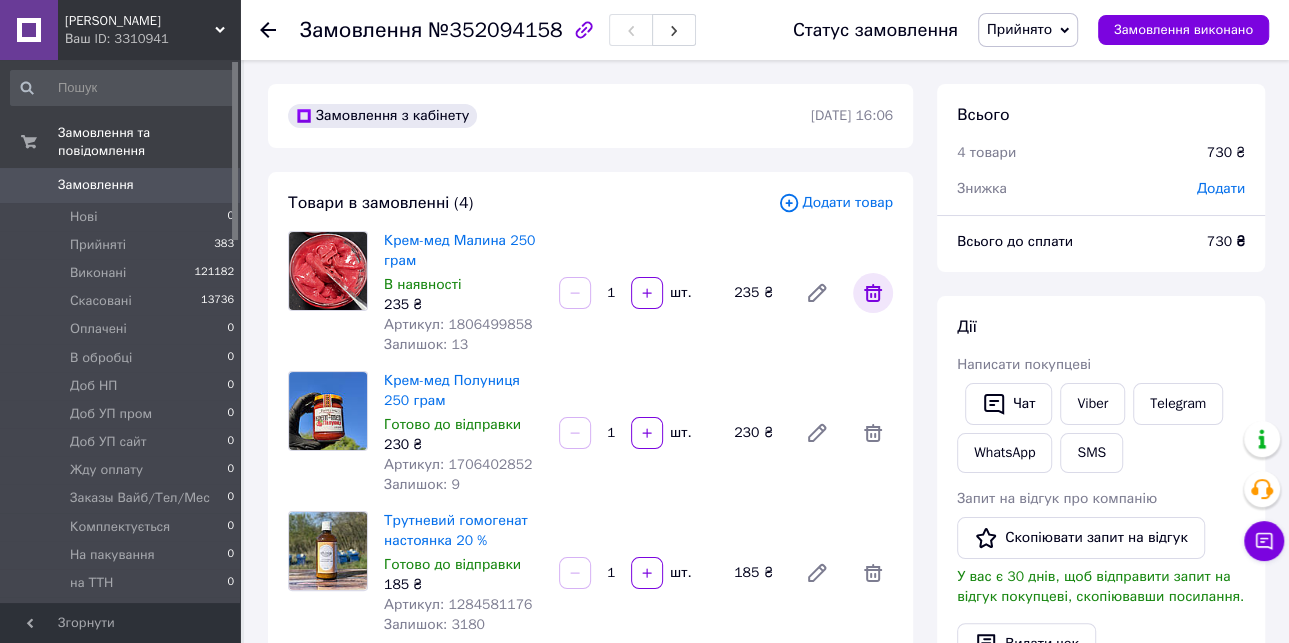 click 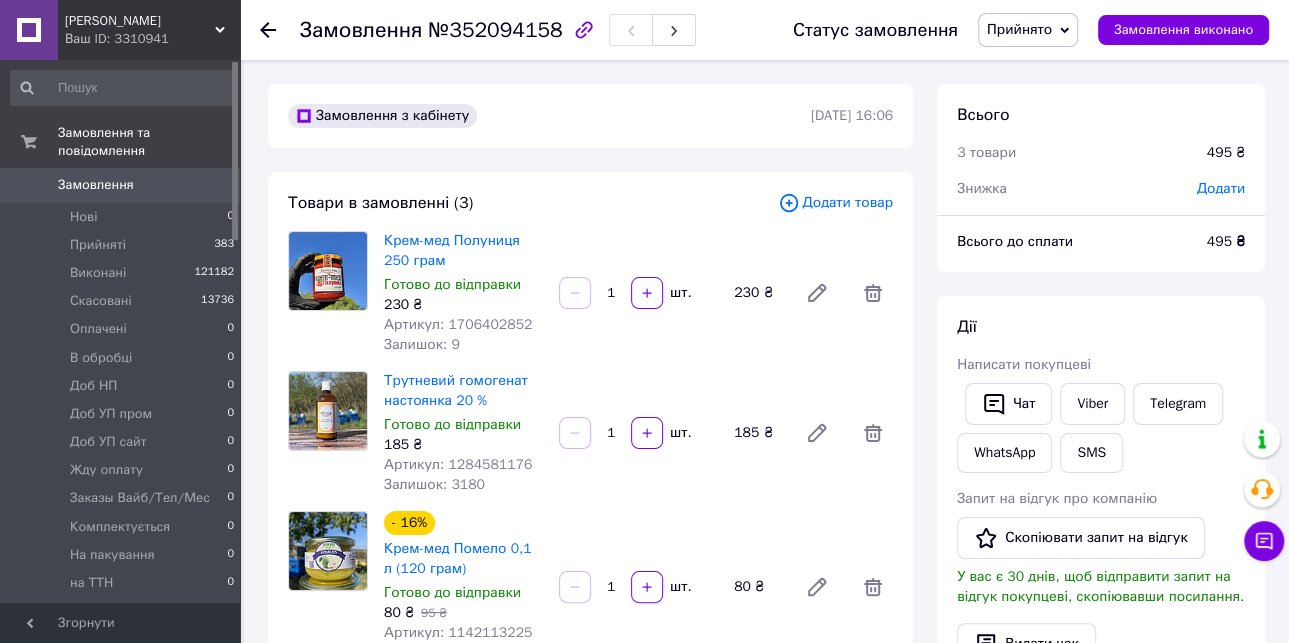 click 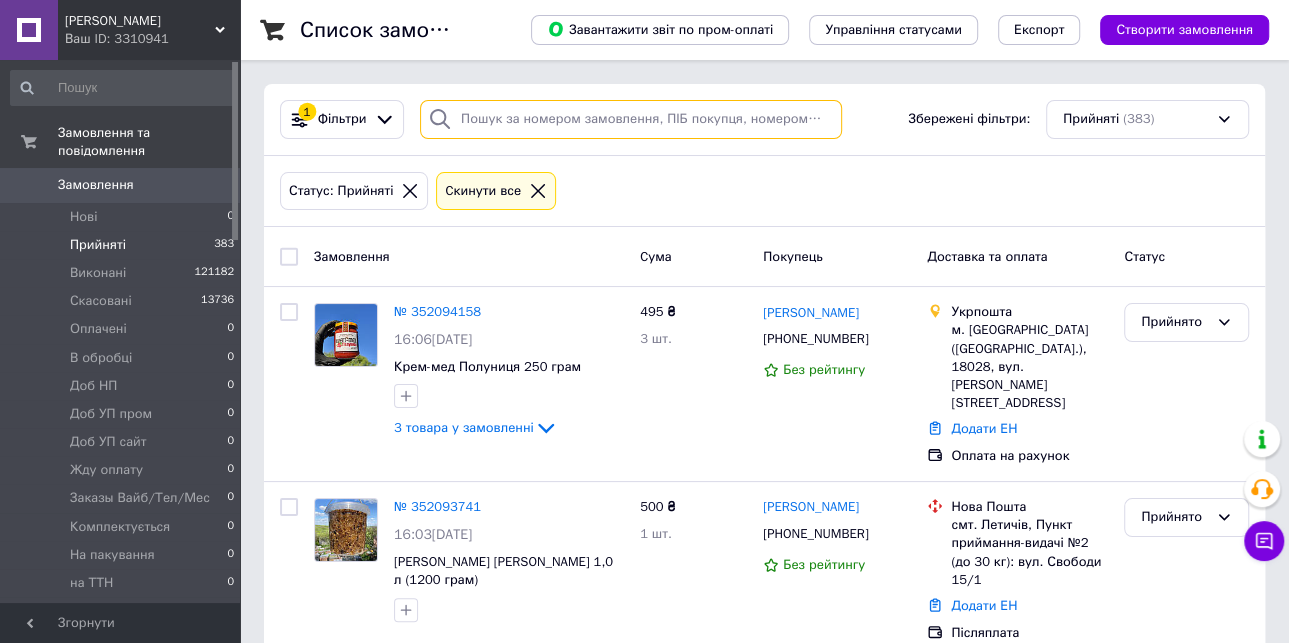 click at bounding box center [631, 119] 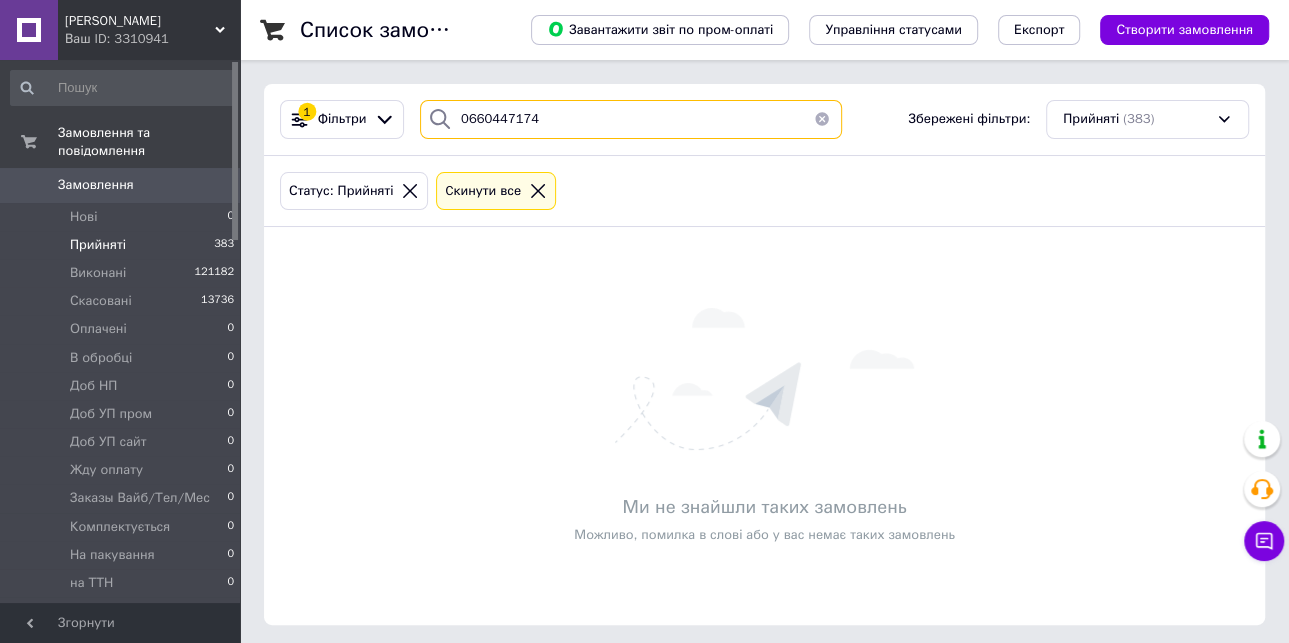 drag, startPoint x: 529, startPoint y: 118, endPoint x: 452, endPoint y: 122, distance: 77.10383 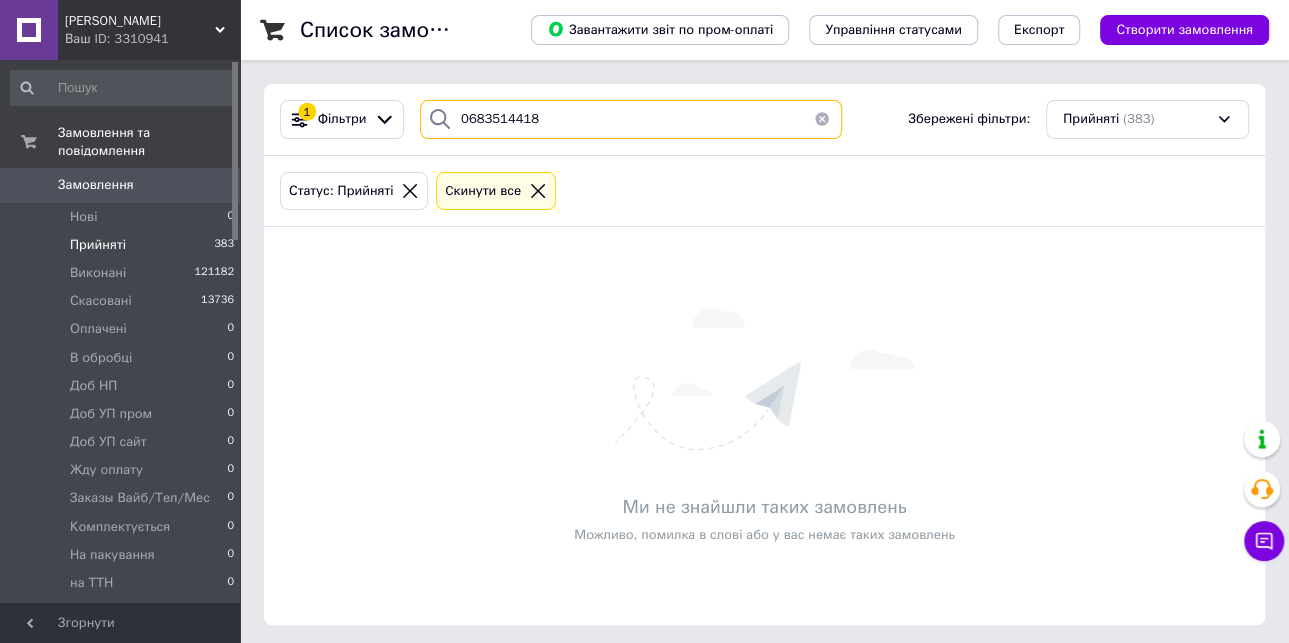drag, startPoint x: 540, startPoint y: 122, endPoint x: 458, endPoint y: 123, distance: 82.006096 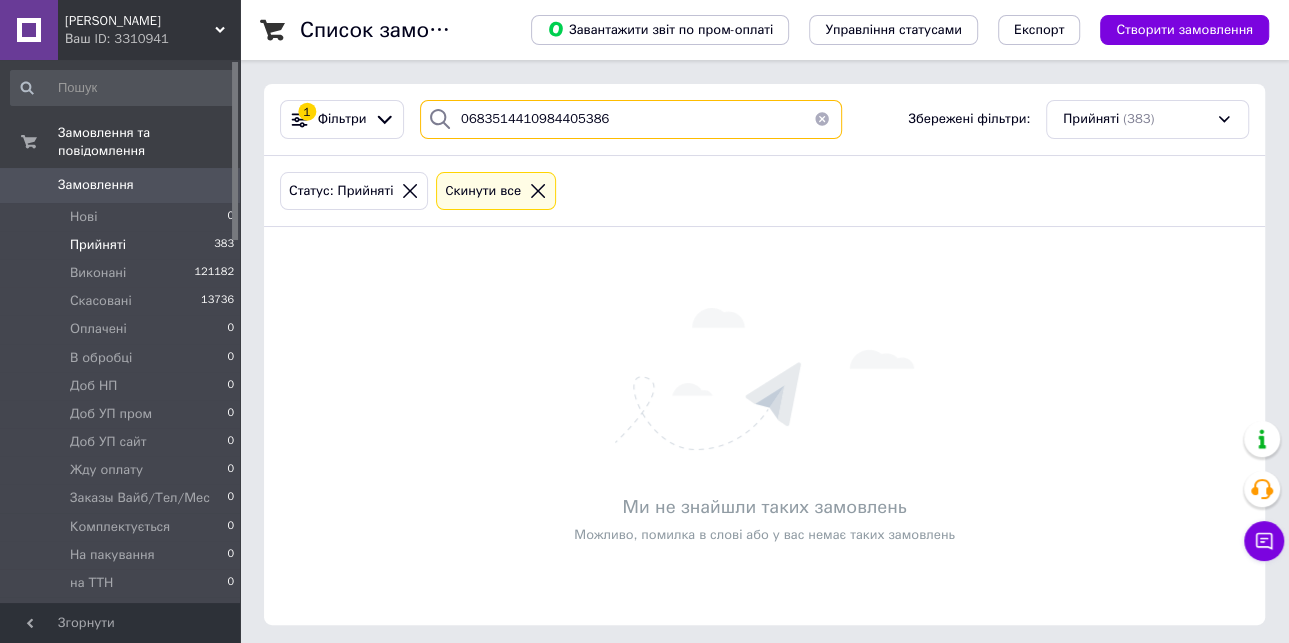 drag, startPoint x: 517, startPoint y: 119, endPoint x: 424, endPoint y: 126, distance: 93.26307 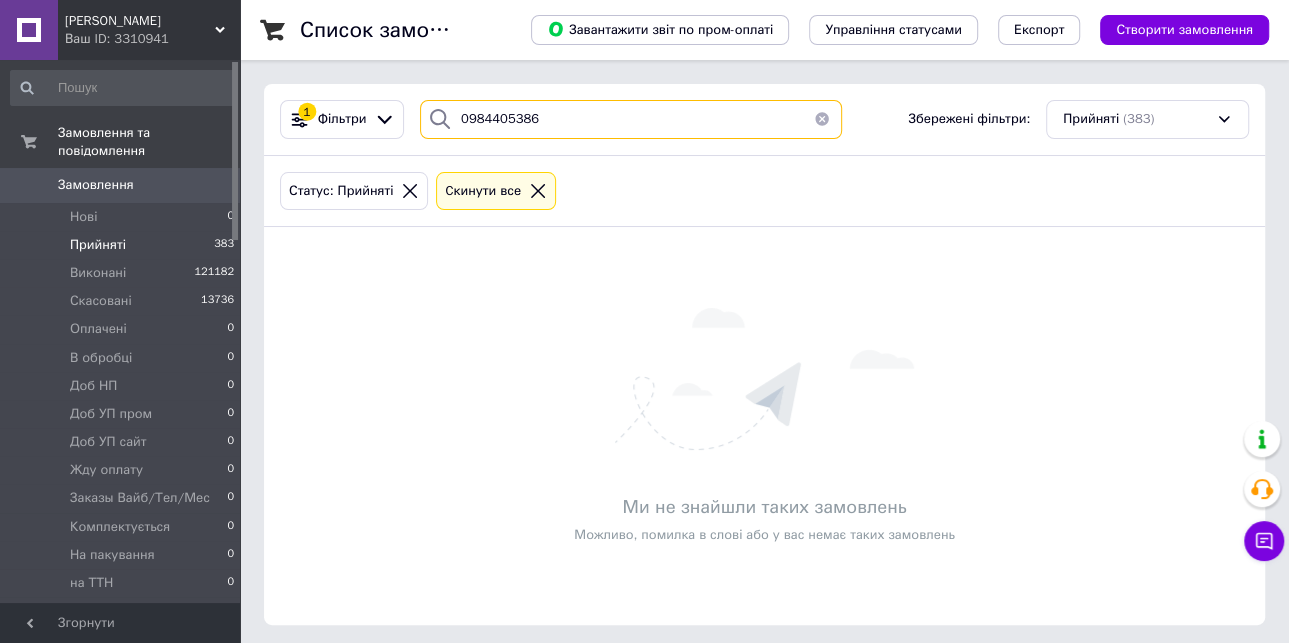 scroll, scrollTop: 4, scrollLeft: 0, axis: vertical 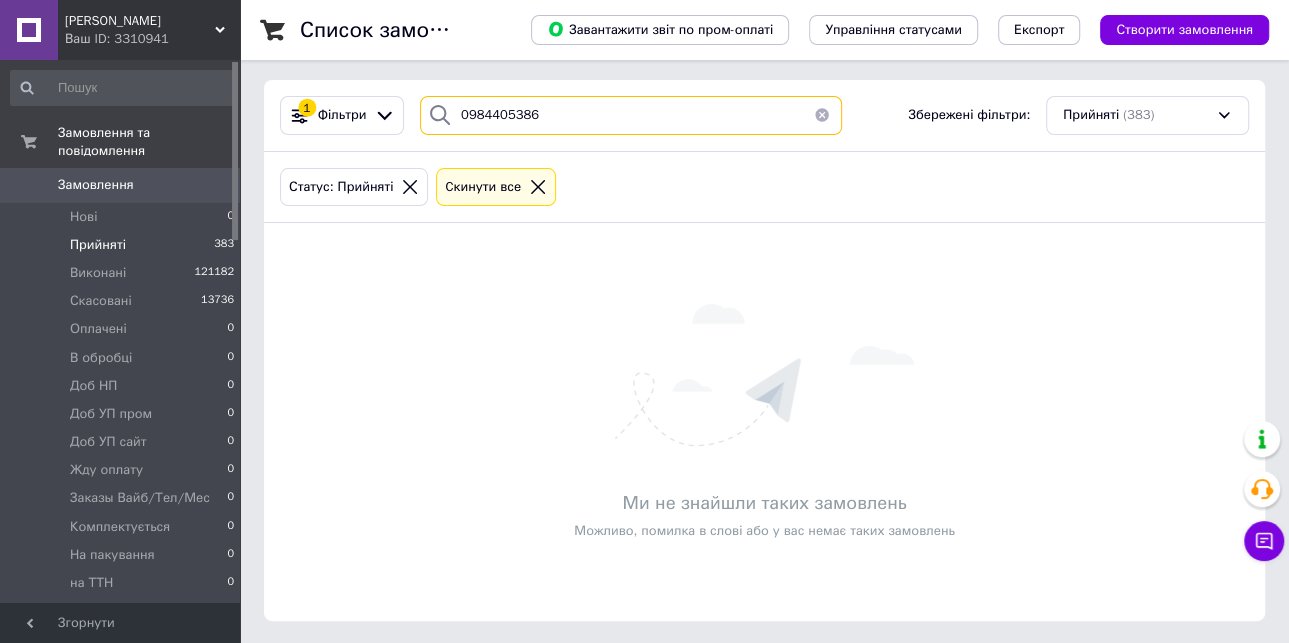 drag, startPoint x: 530, startPoint y: 118, endPoint x: 455, endPoint y: 116, distance: 75.026665 